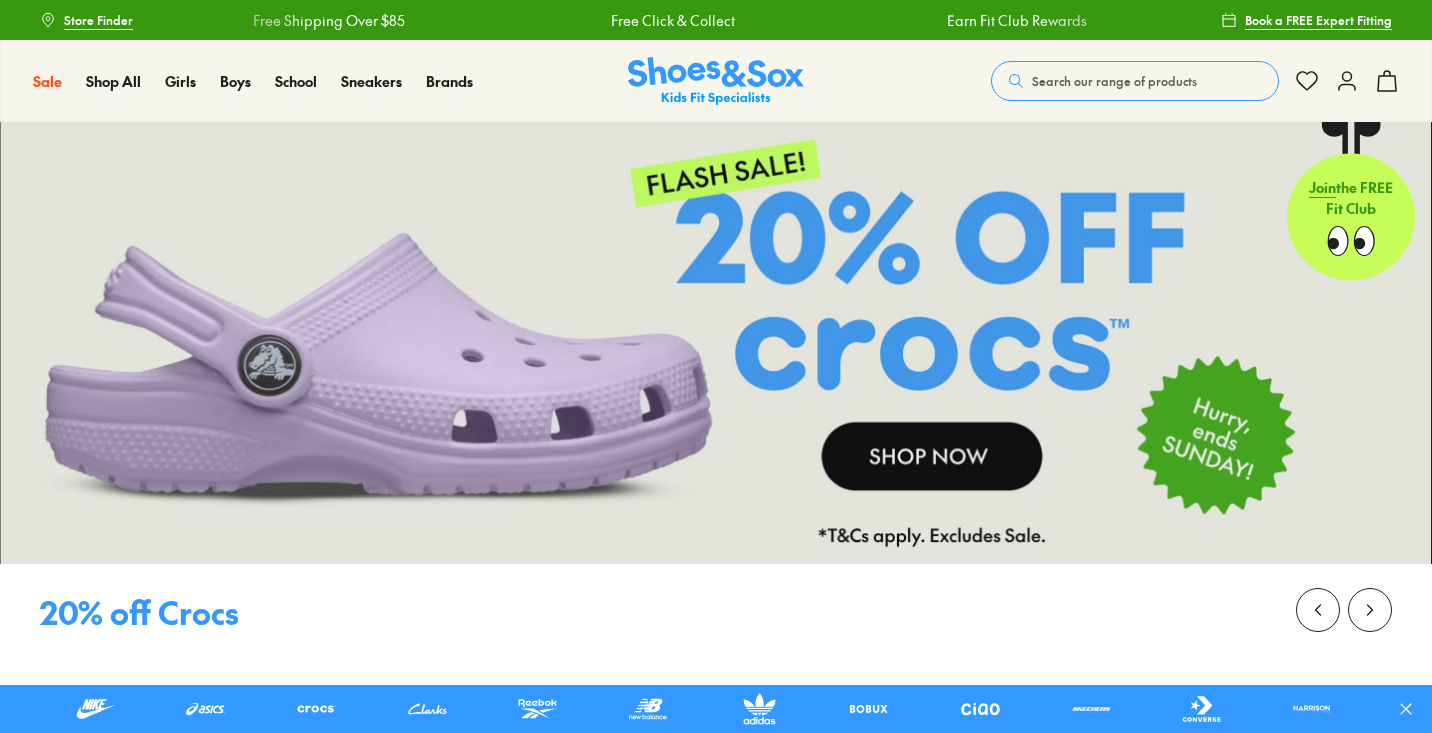 scroll, scrollTop: 0, scrollLeft: 0, axis: both 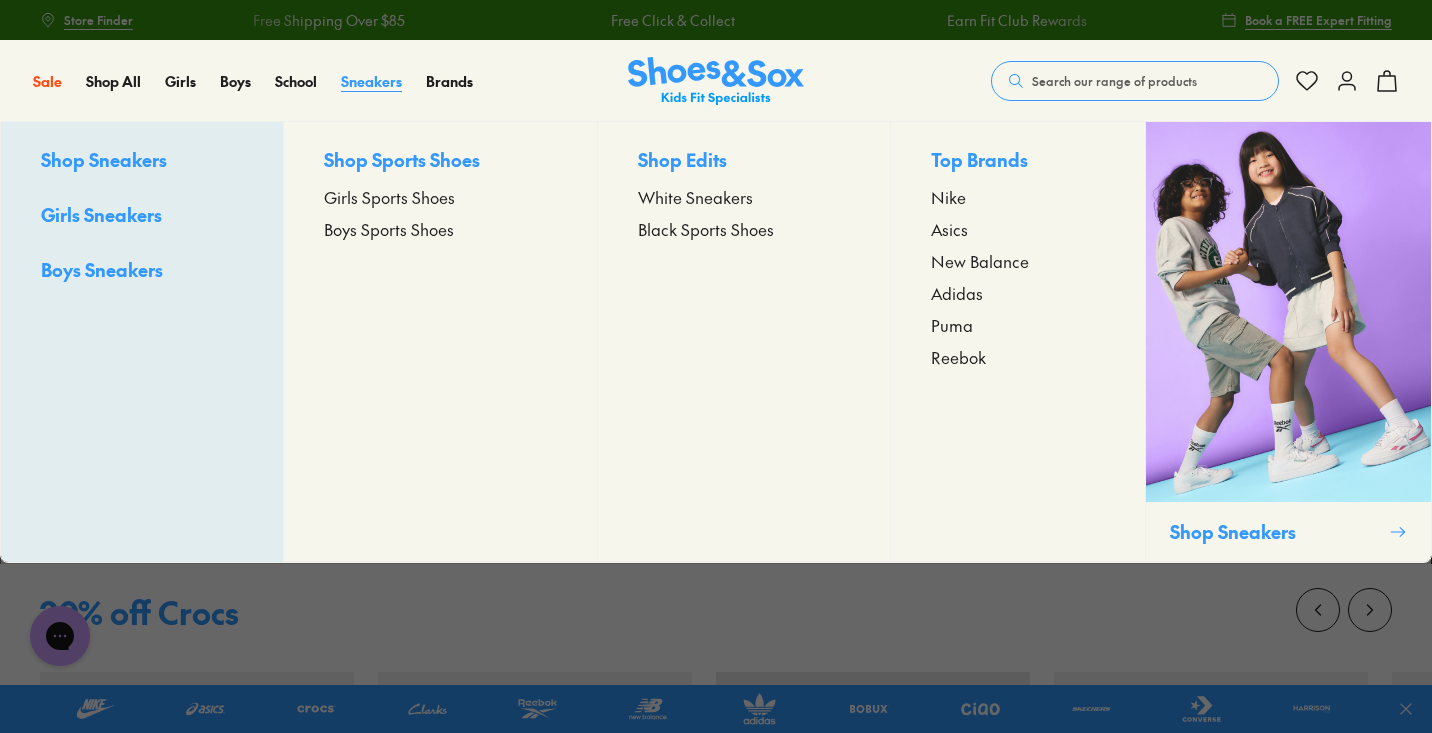click on "Sneakers" at bounding box center (371, 81) 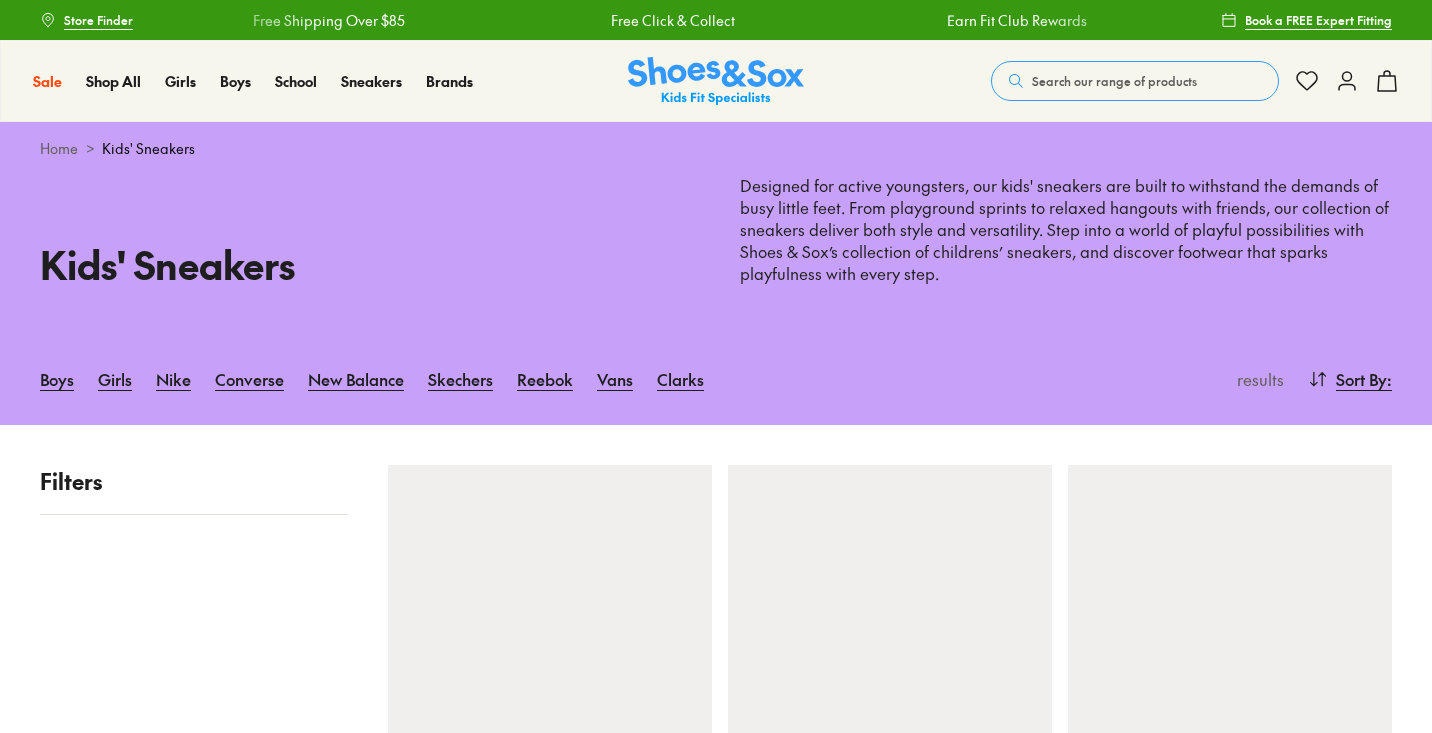 scroll, scrollTop: 0, scrollLeft: 0, axis: both 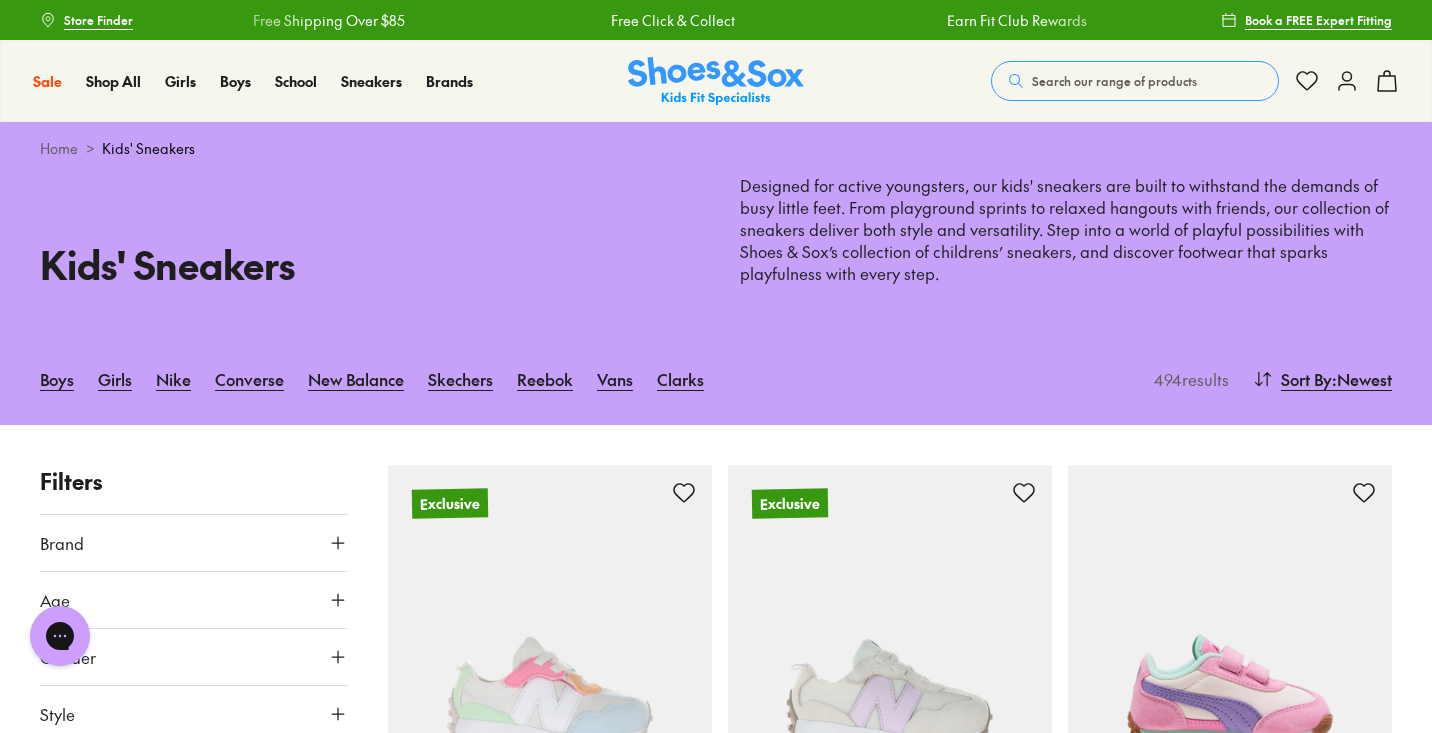 click on "Sneakers" at bounding box center (371, 81) 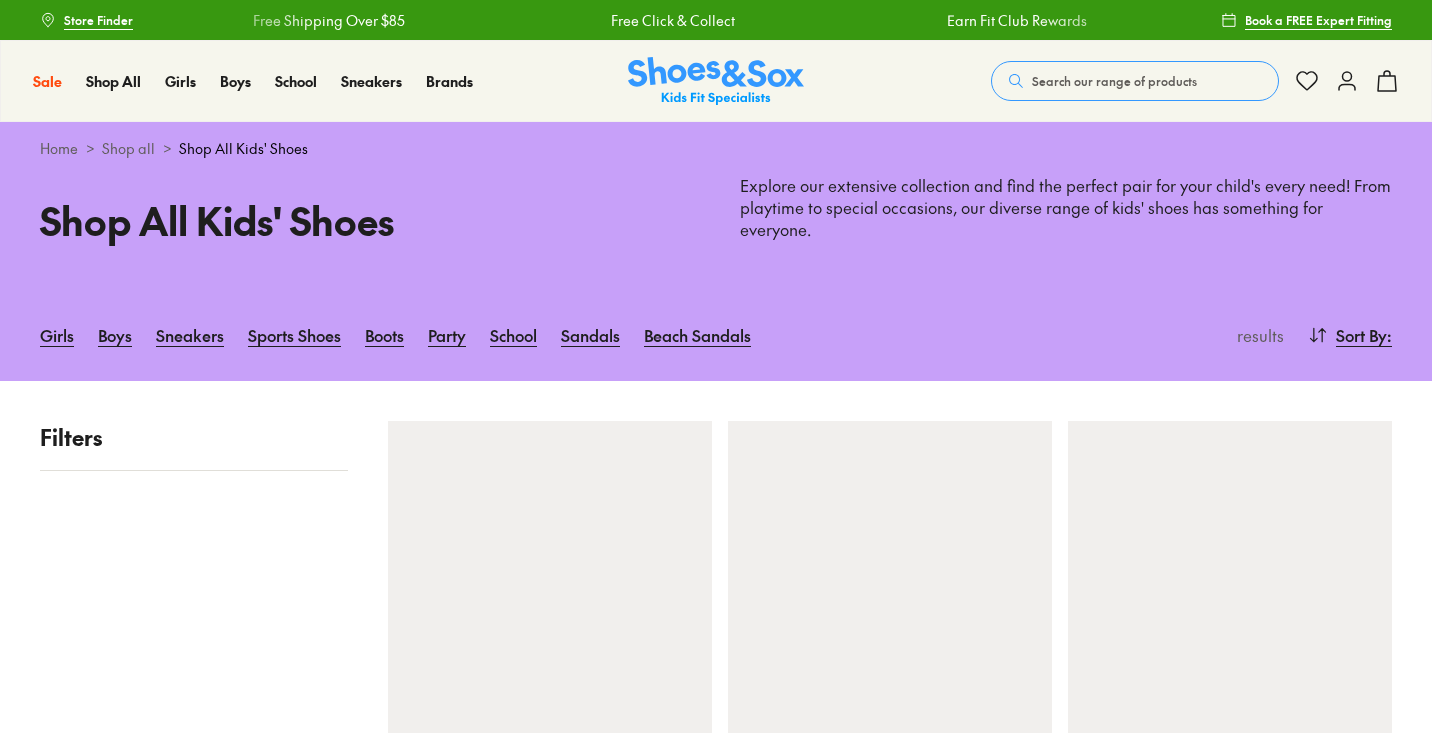 scroll, scrollTop: 0, scrollLeft: 0, axis: both 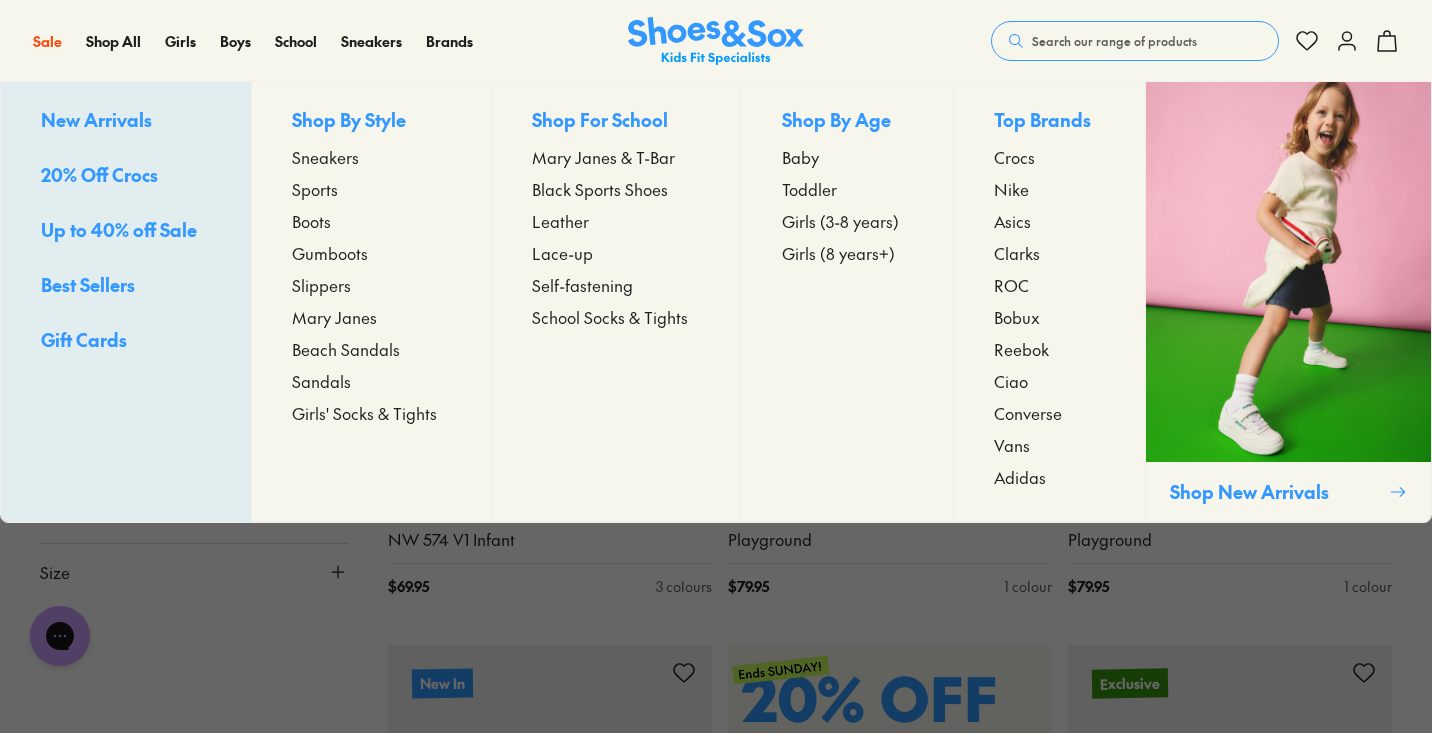 click on "Sandals" at bounding box center [321, 381] 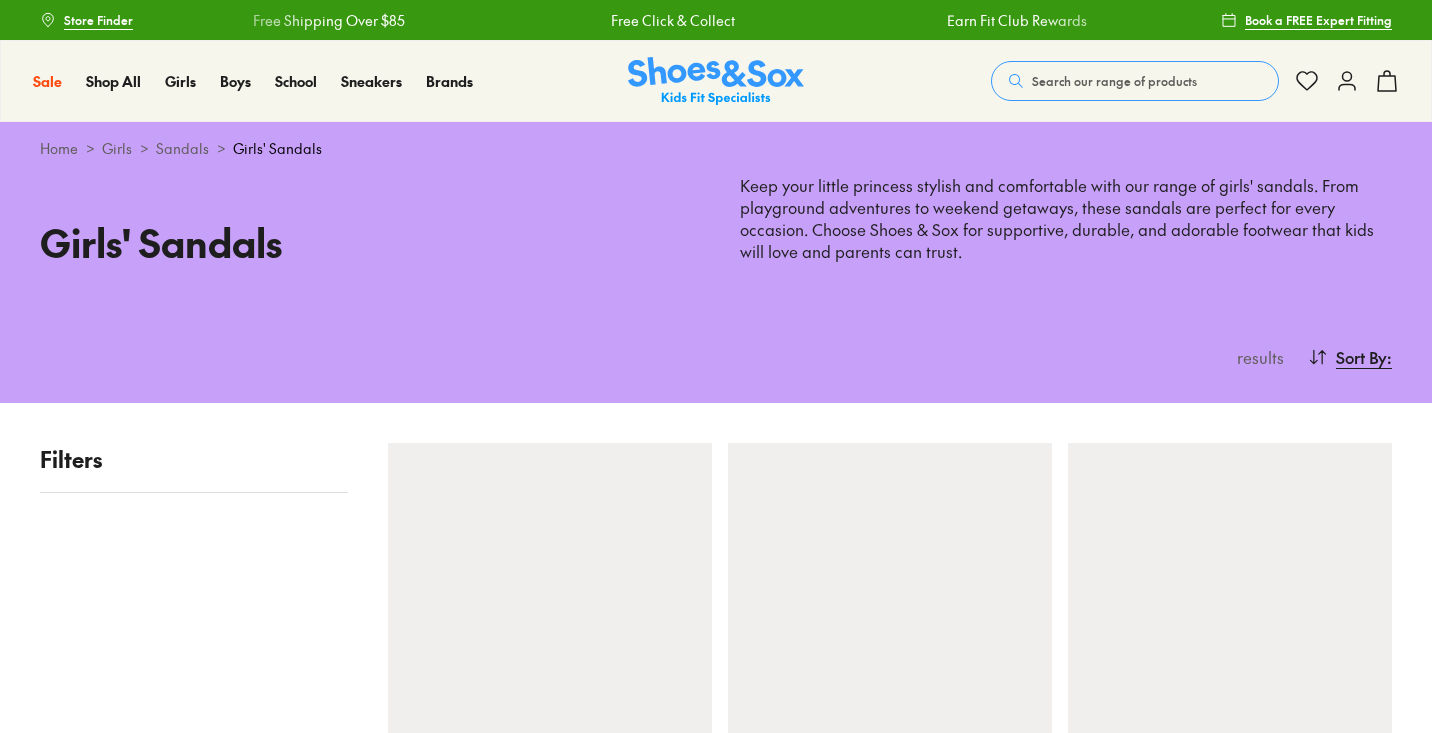 scroll, scrollTop: 0, scrollLeft: 0, axis: both 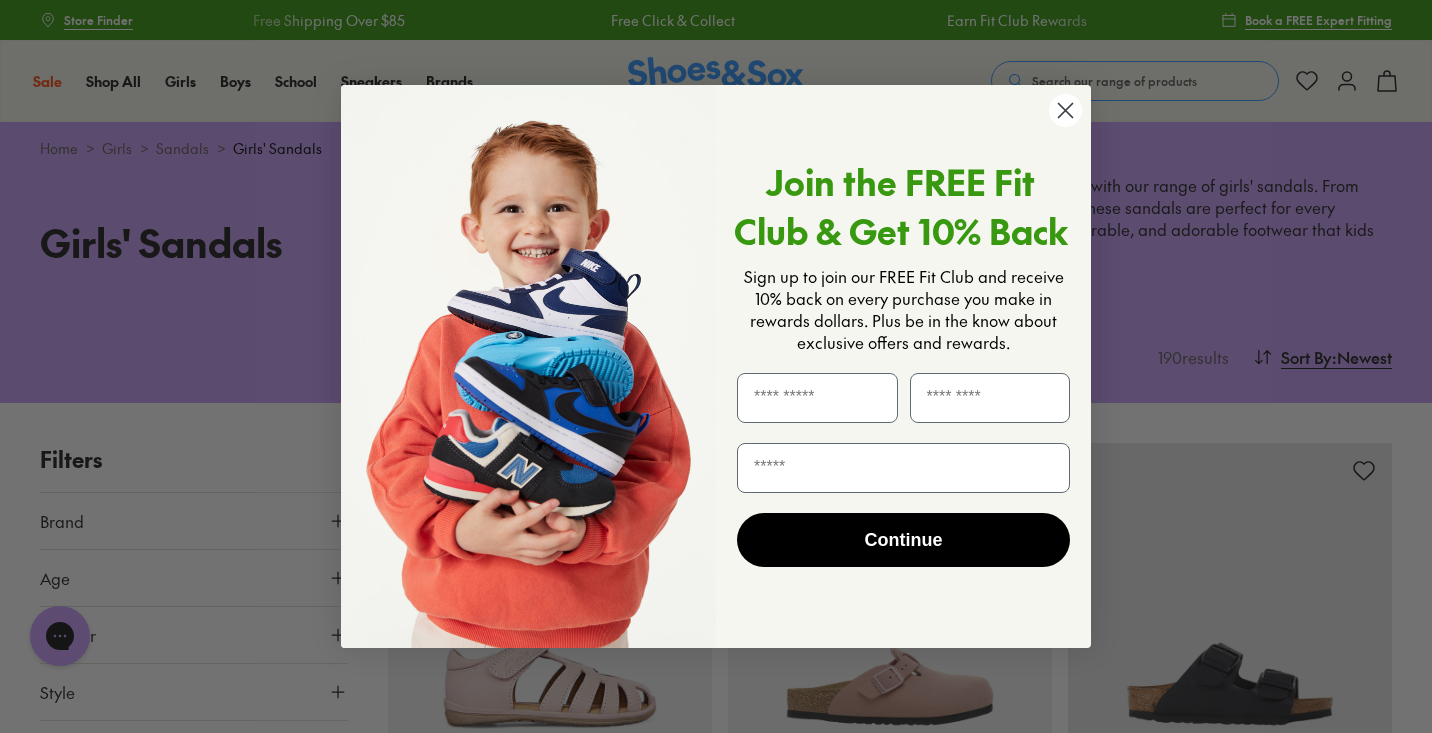 click 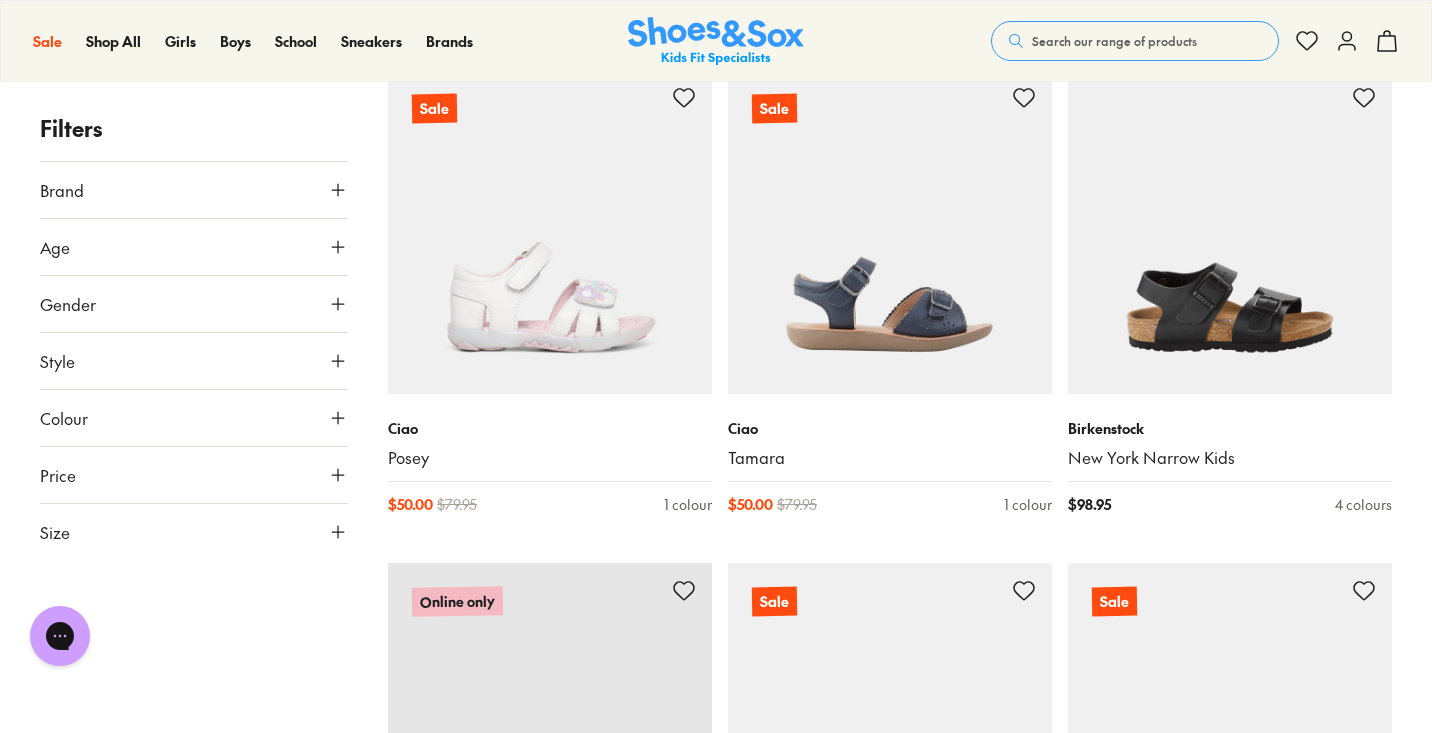 scroll, scrollTop: 4315, scrollLeft: 0, axis: vertical 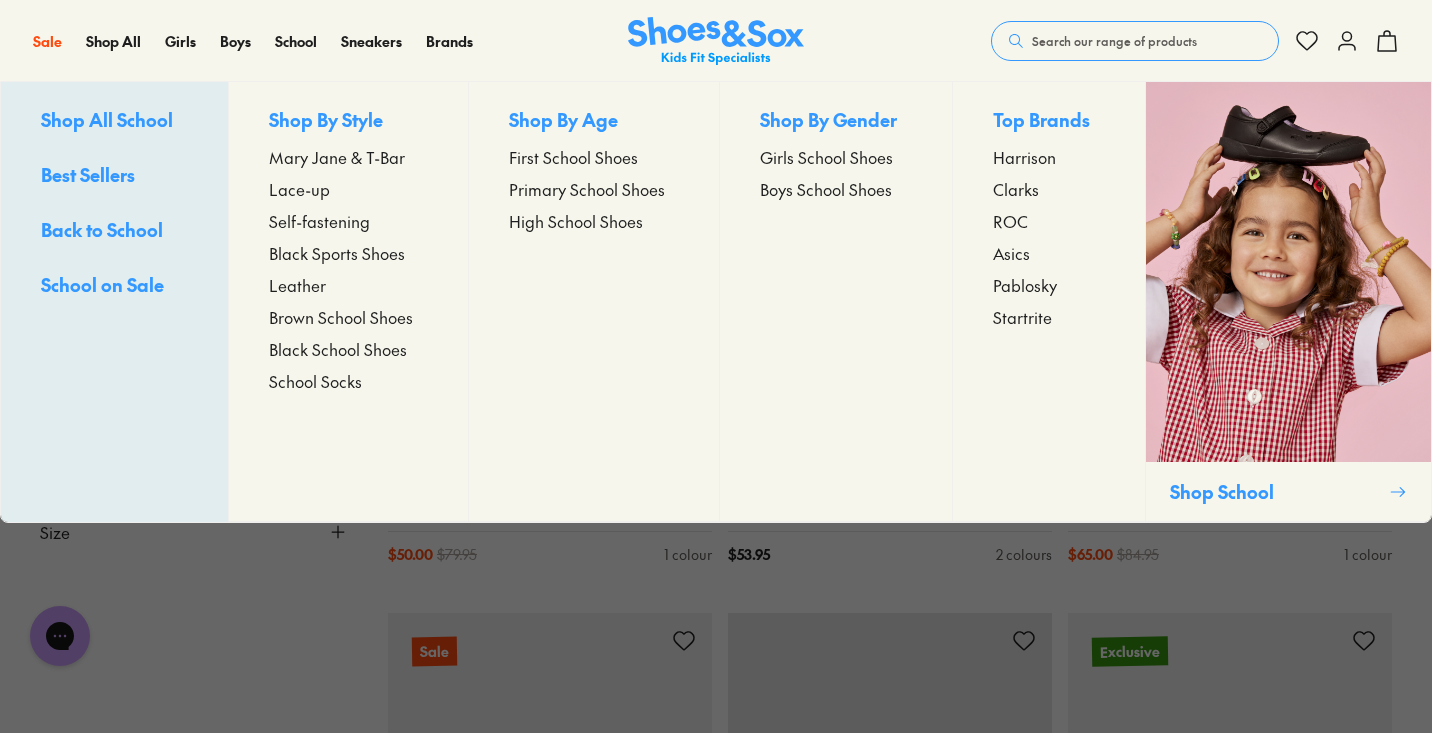 click on "Shop By Gender
Girls School Shoes
Boys School Shoes" at bounding box center [835, 302] 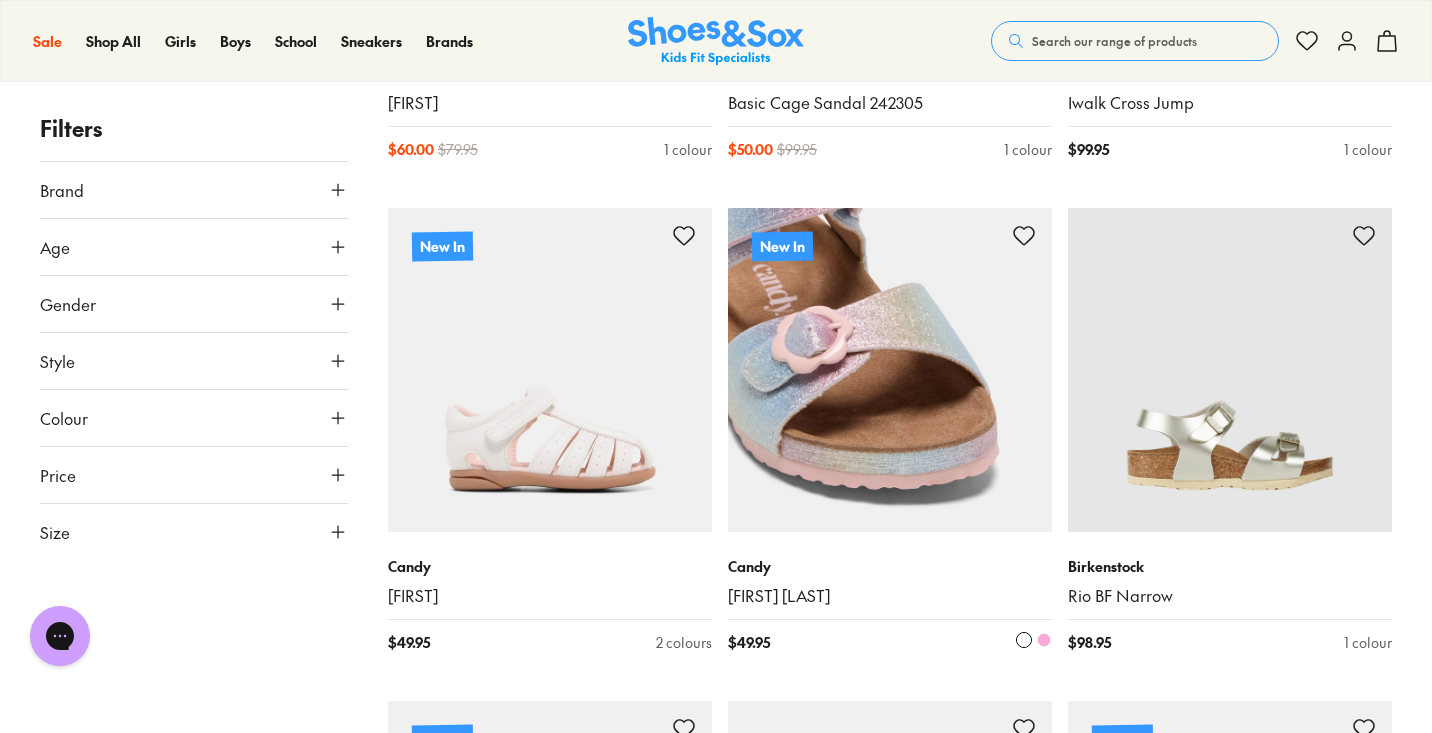 scroll, scrollTop: 8615, scrollLeft: 0, axis: vertical 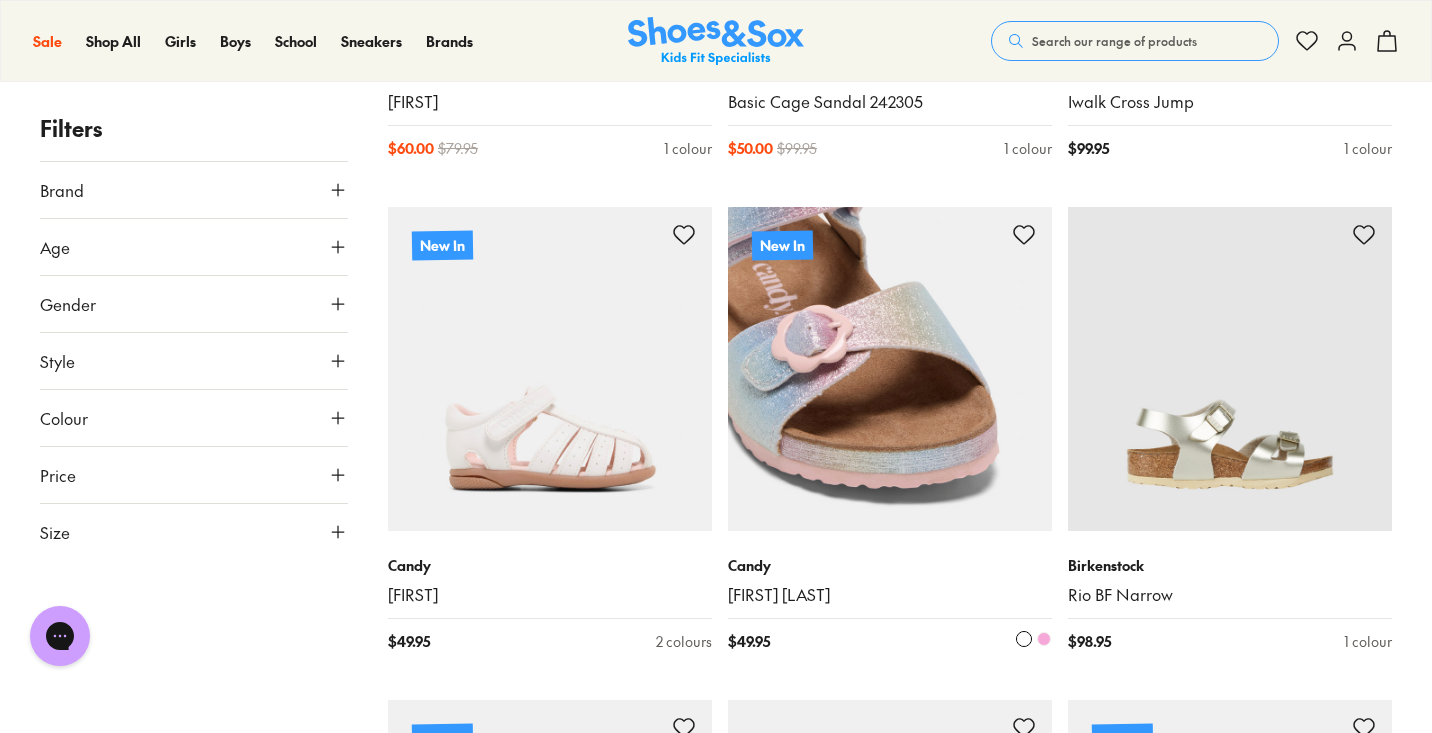 click at bounding box center [890, 369] 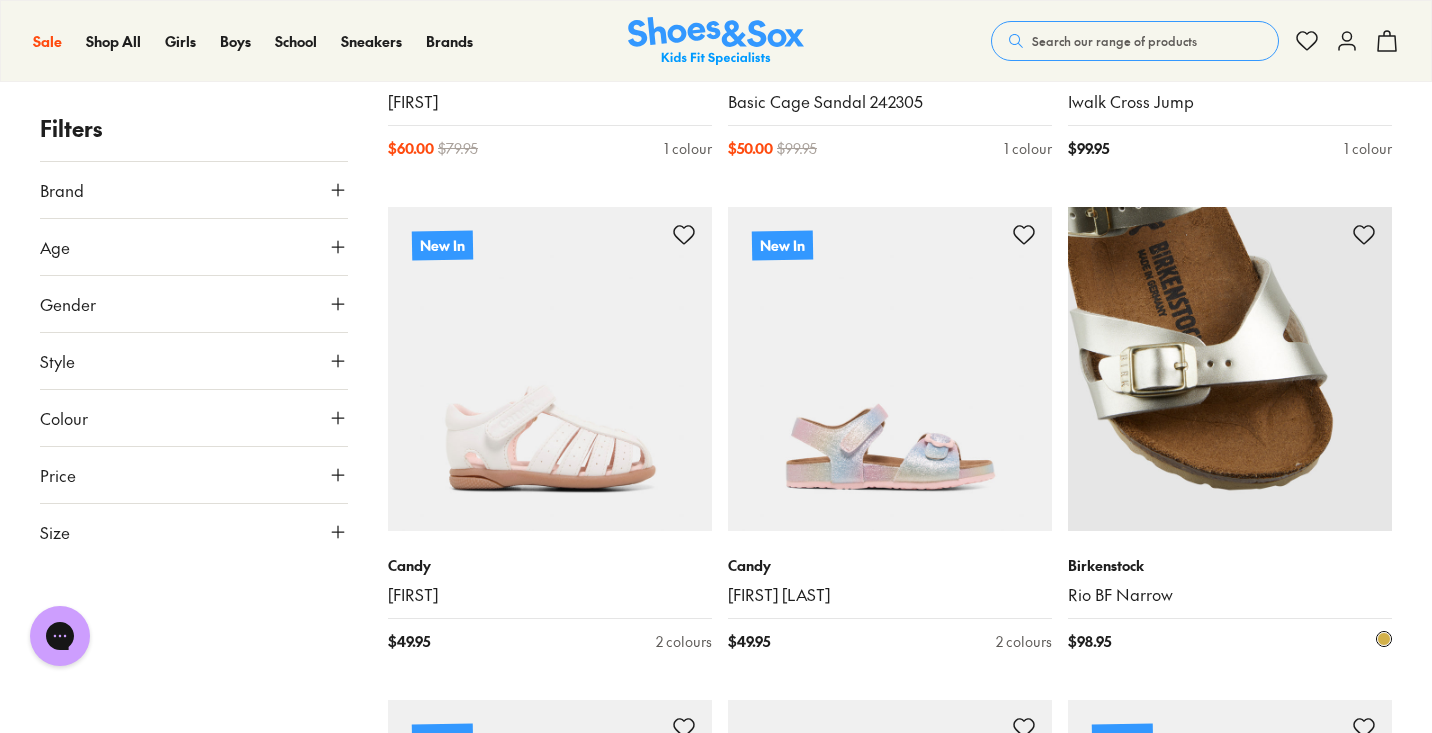 click at bounding box center (1230, 369) 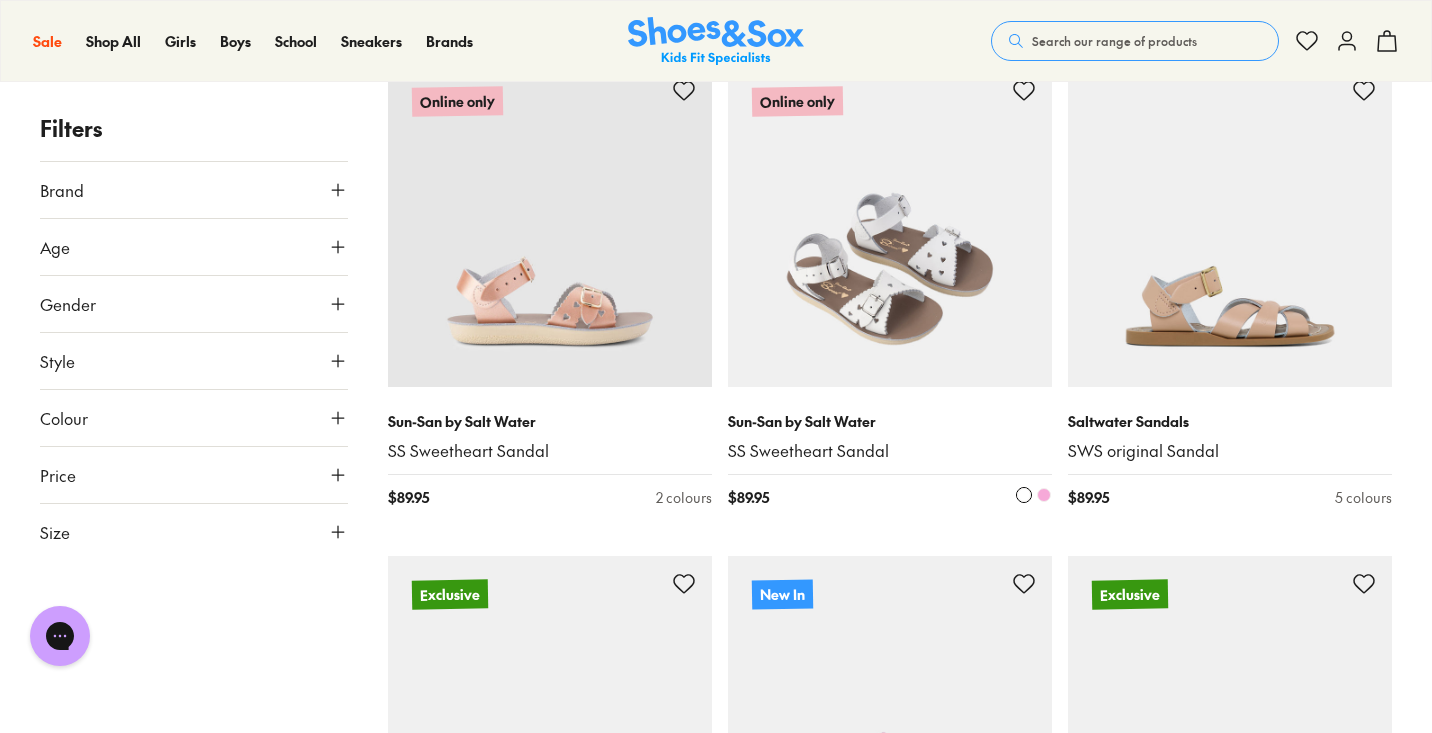 scroll, scrollTop: 9729, scrollLeft: 0, axis: vertical 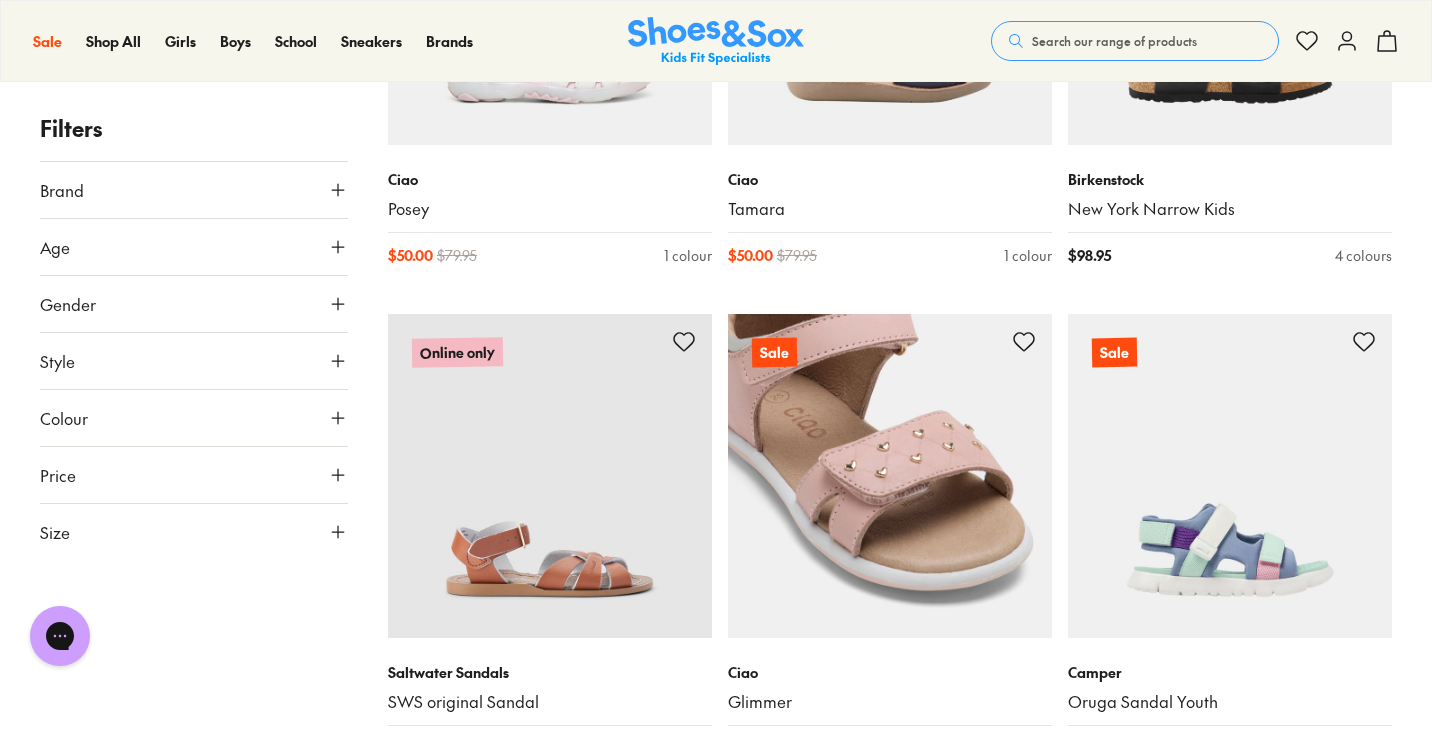 click at bounding box center (890, 476) 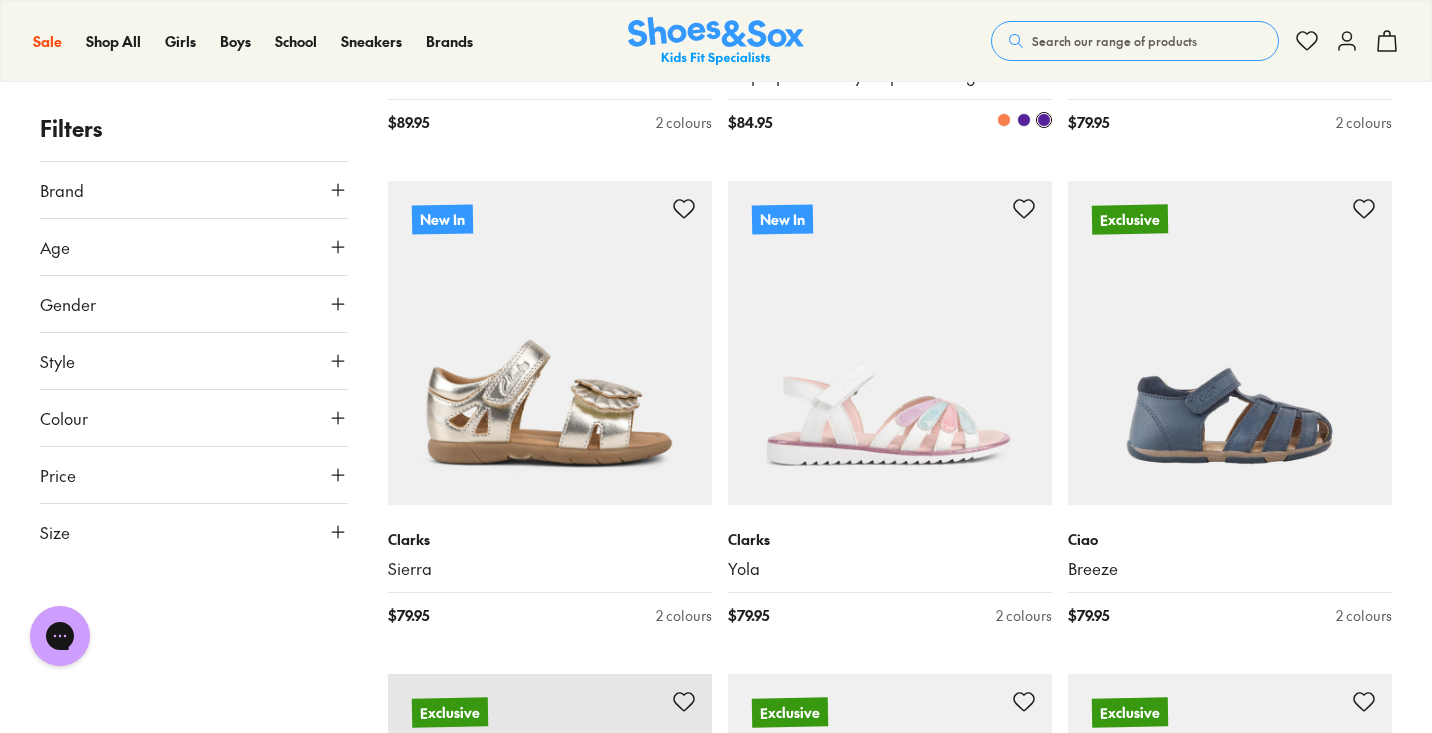 scroll, scrollTop: 10615, scrollLeft: 0, axis: vertical 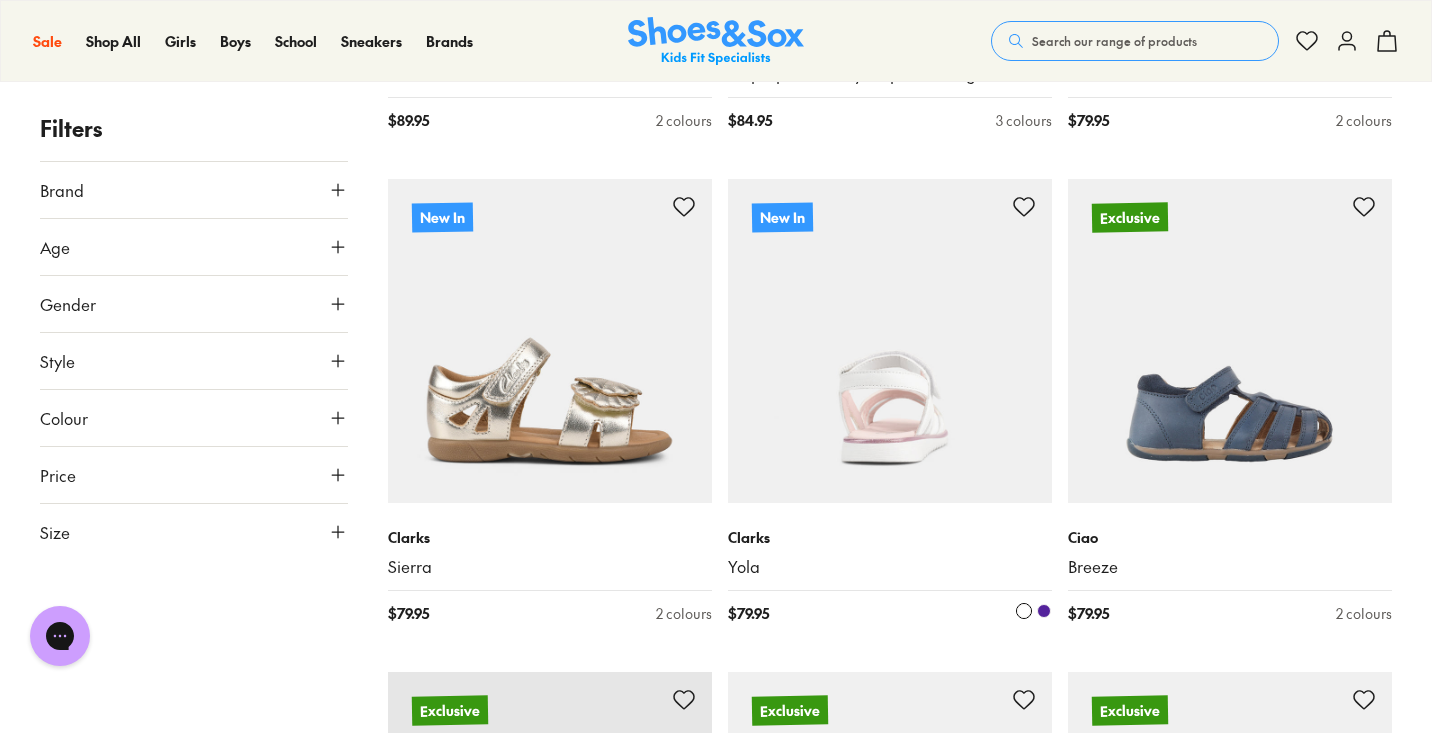 click at bounding box center [890, 341] 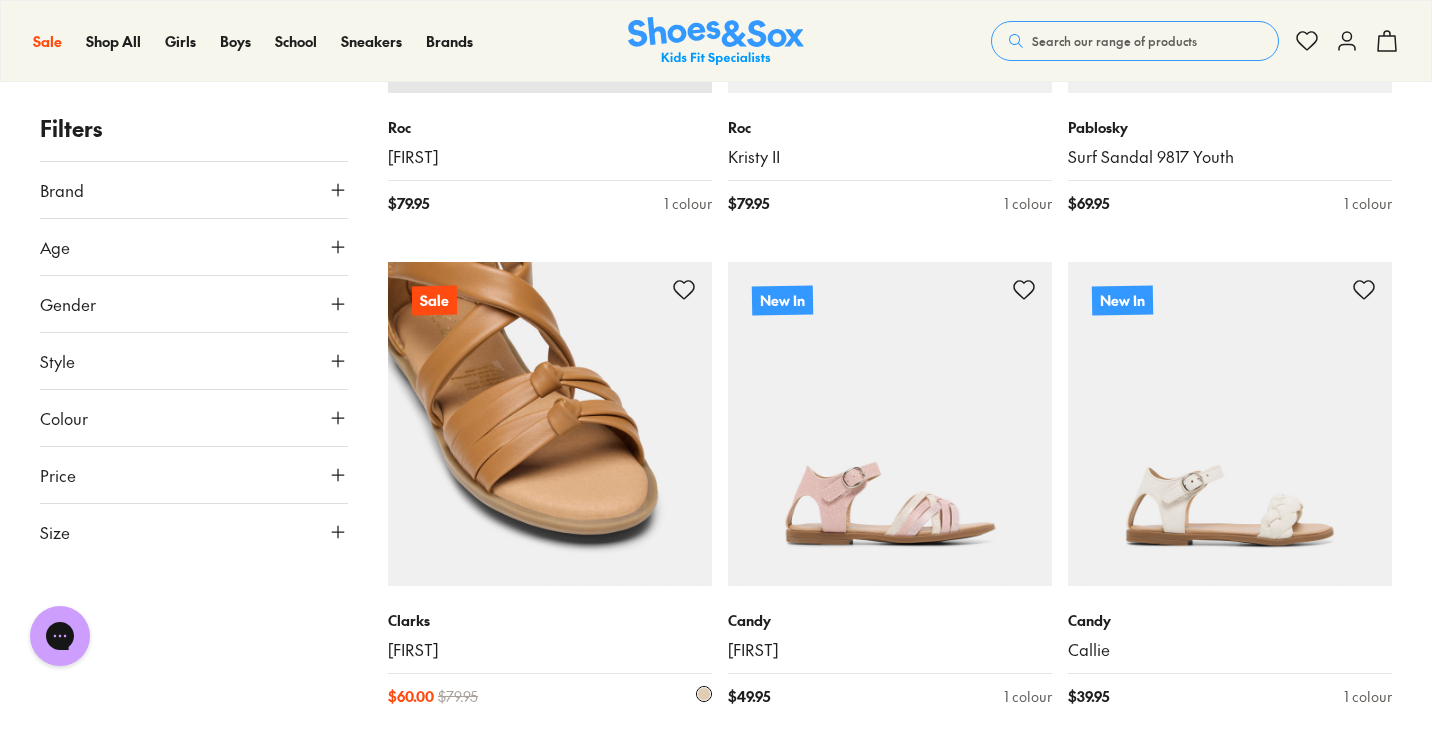 scroll, scrollTop: 11515, scrollLeft: 0, axis: vertical 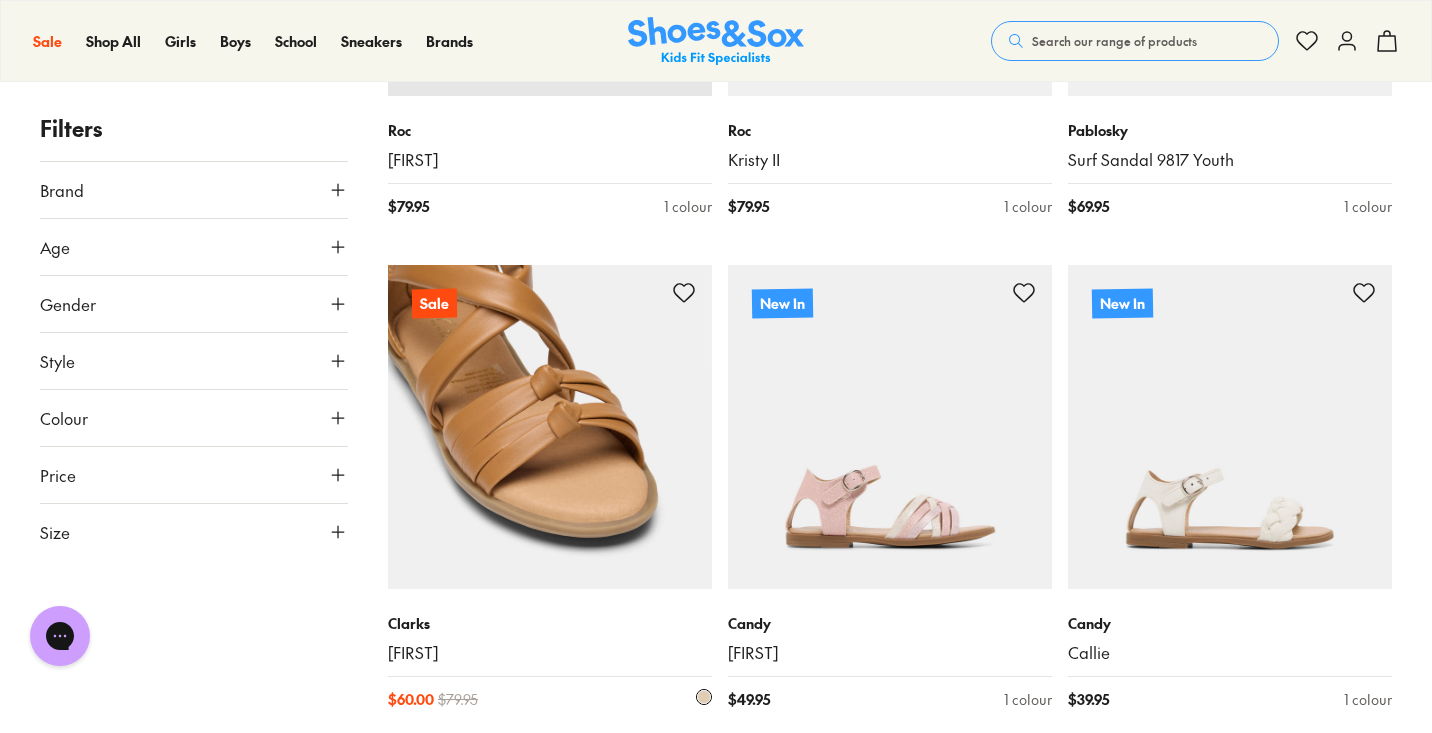 click at bounding box center [550, 427] 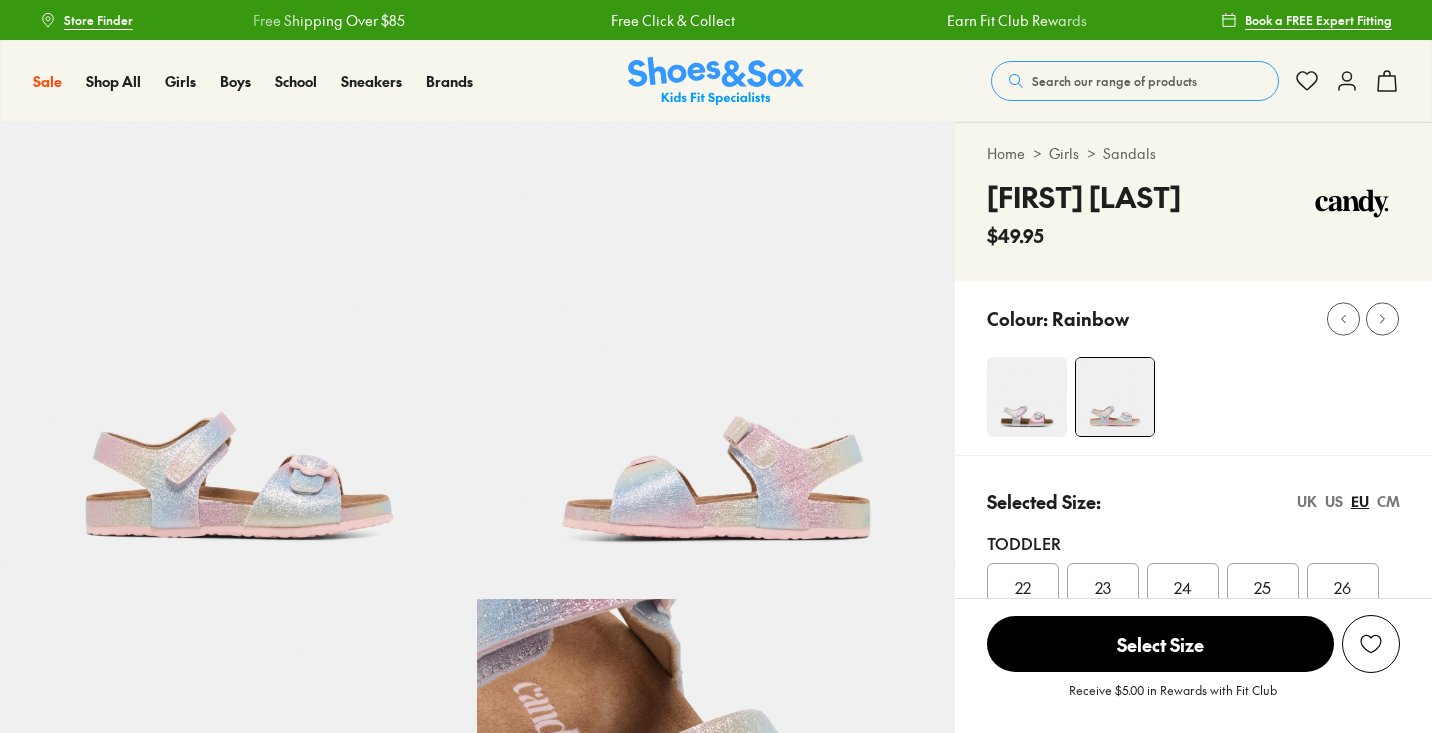 scroll, scrollTop: 0, scrollLeft: 0, axis: both 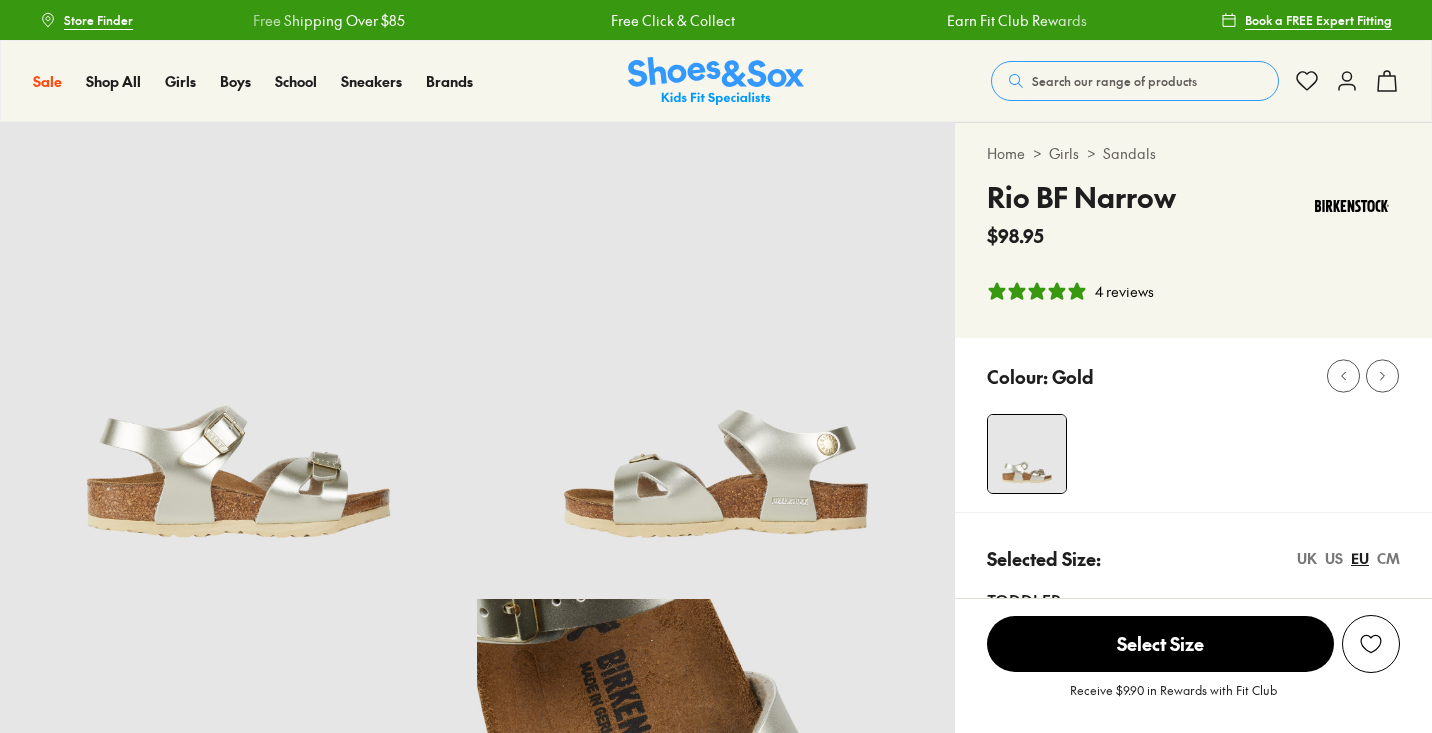 select on "*" 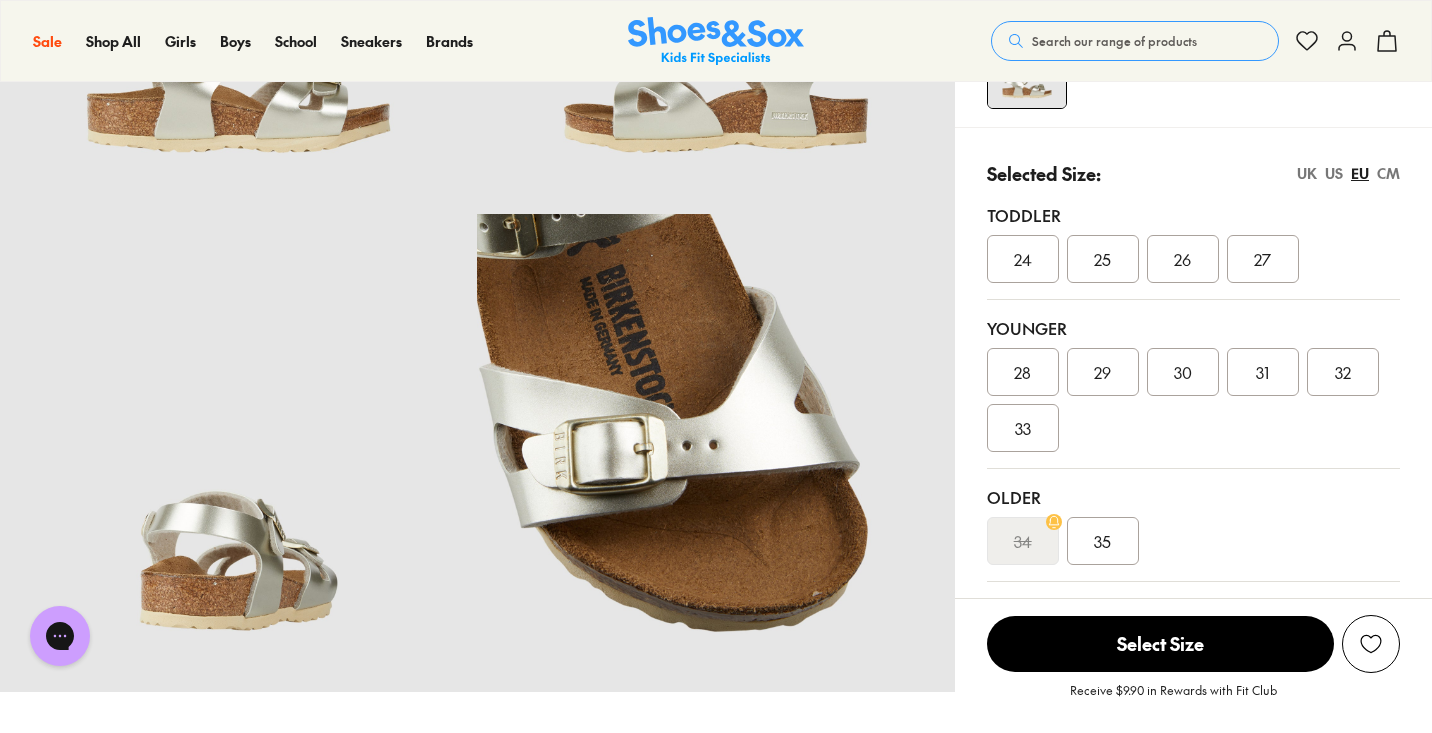 scroll, scrollTop: 385, scrollLeft: 0, axis: vertical 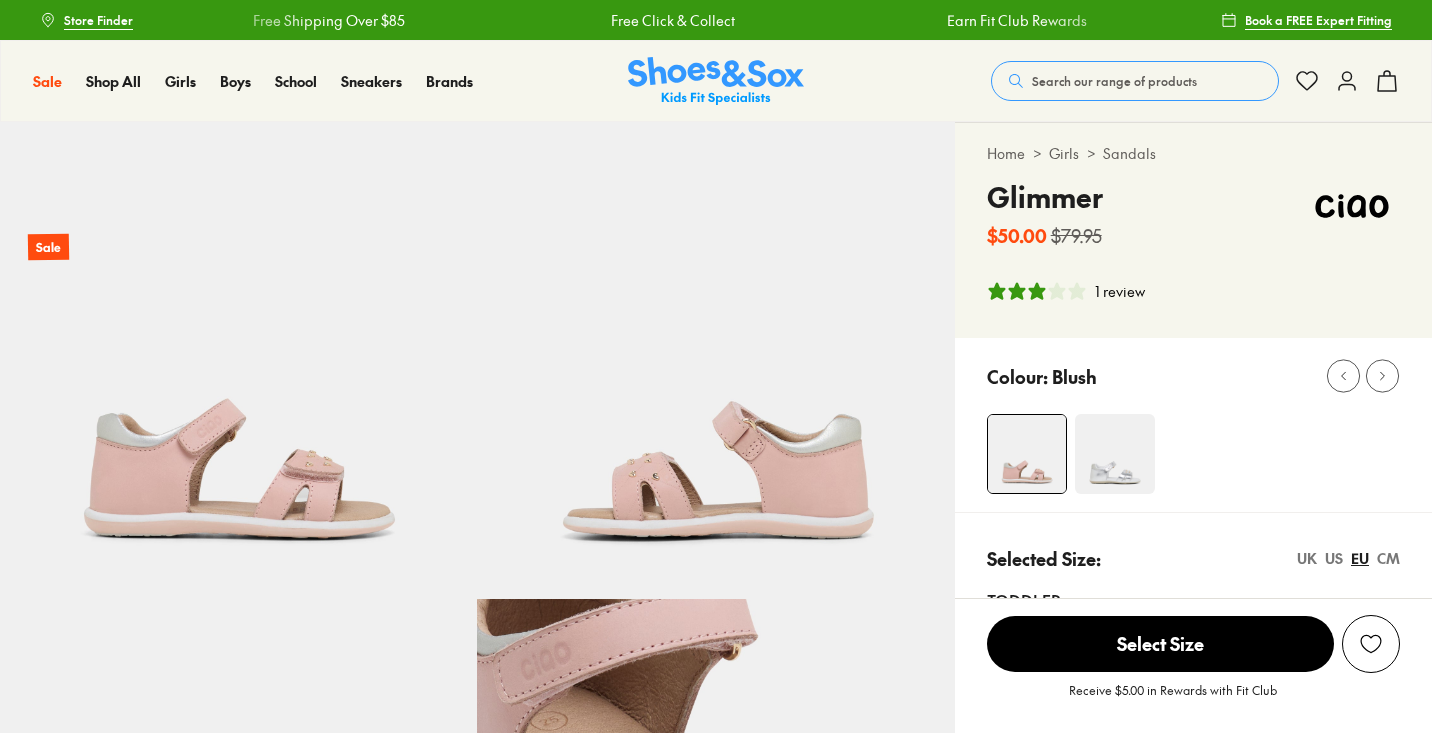 select on "*" 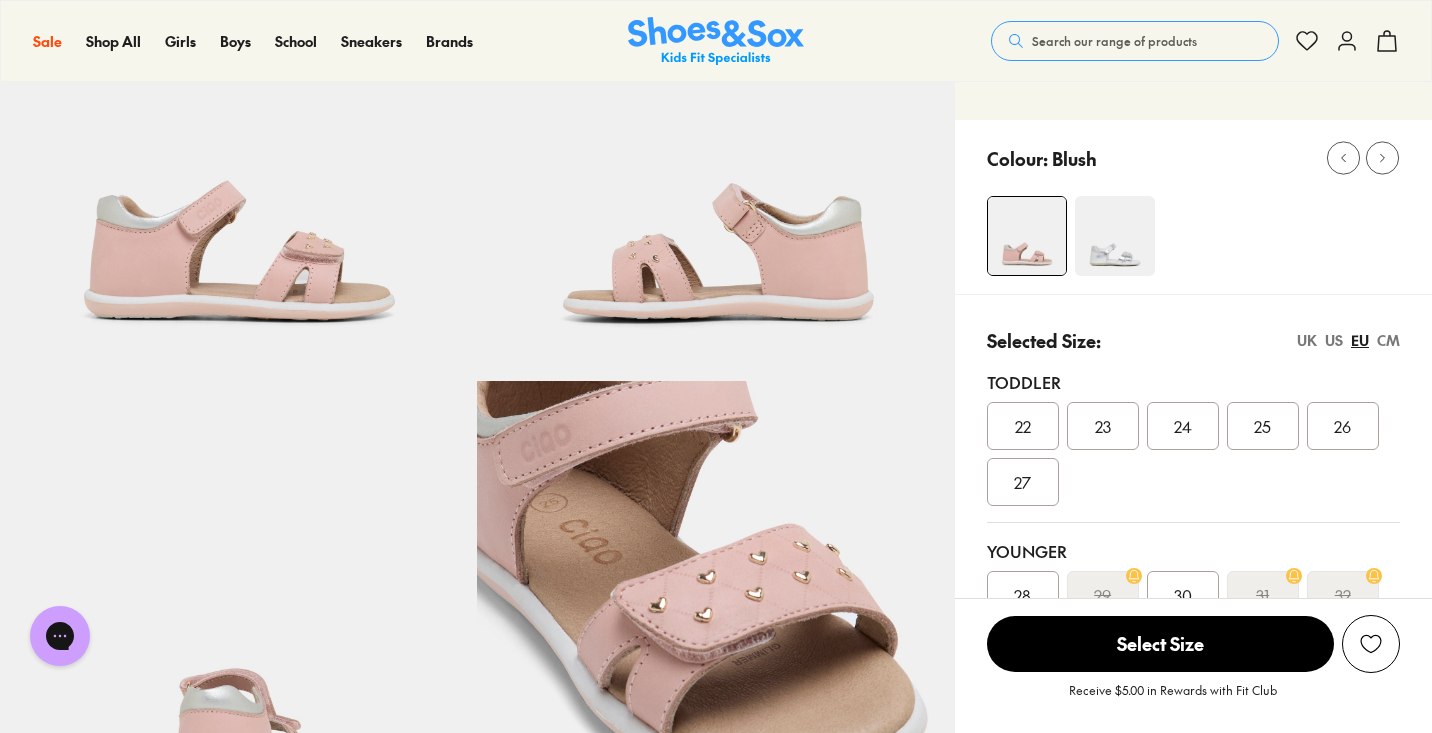 scroll, scrollTop: 226, scrollLeft: 0, axis: vertical 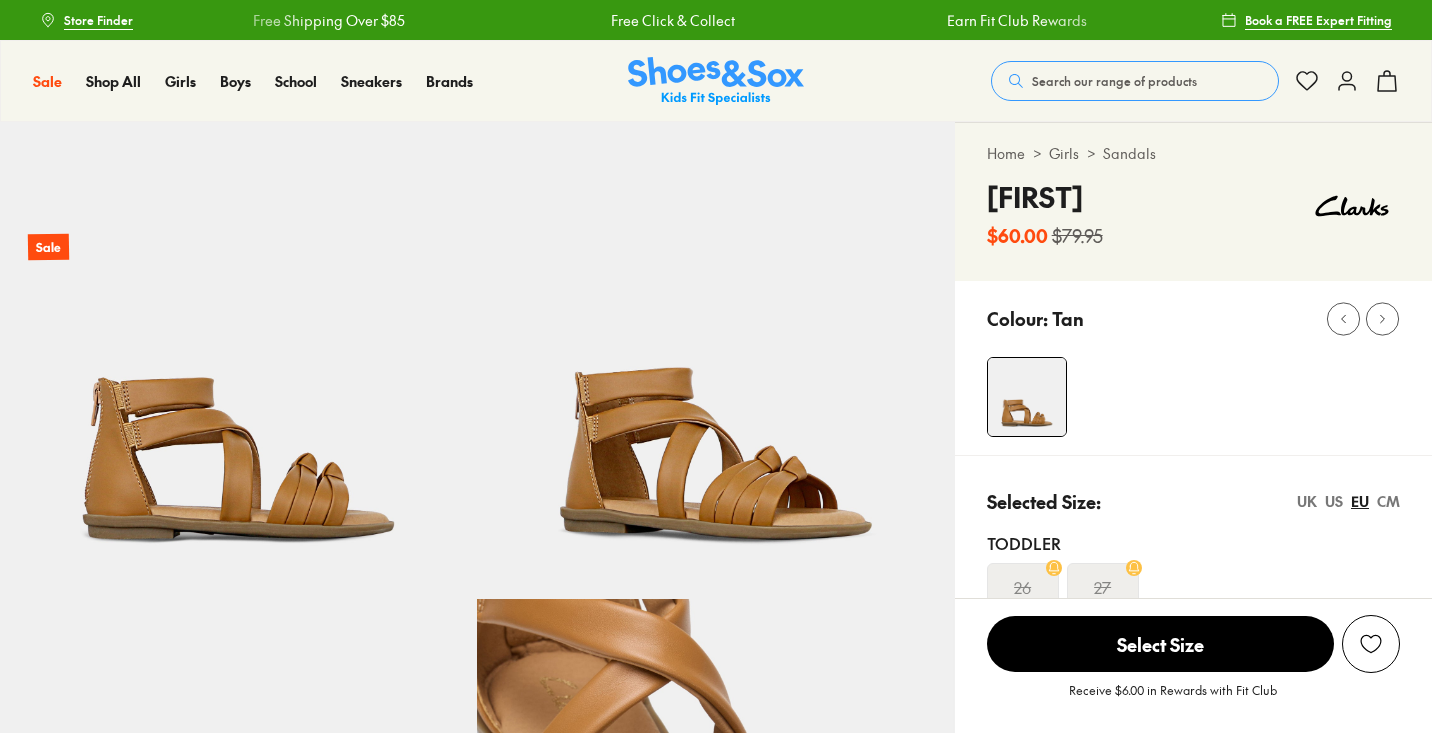 select on "*" 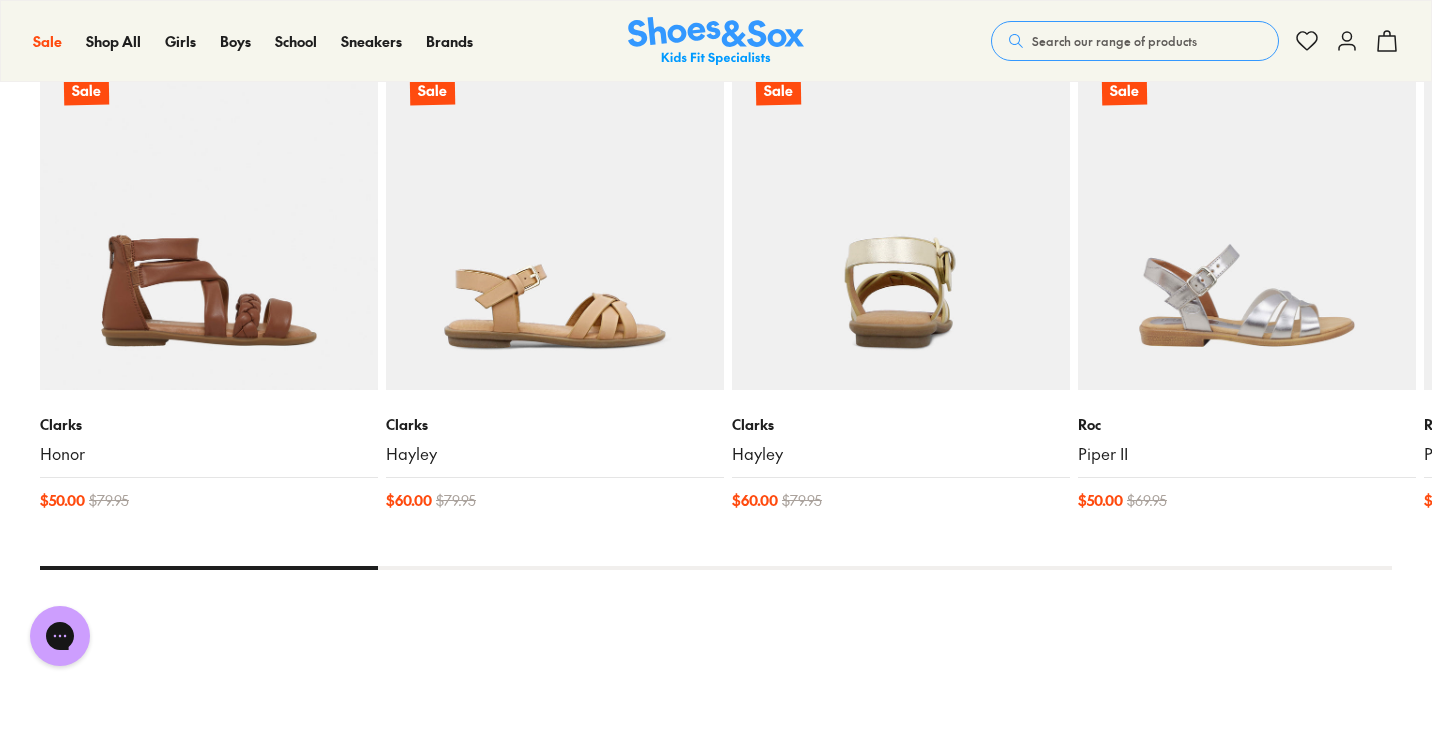 scroll, scrollTop: 2185, scrollLeft: 0, axis: vertical 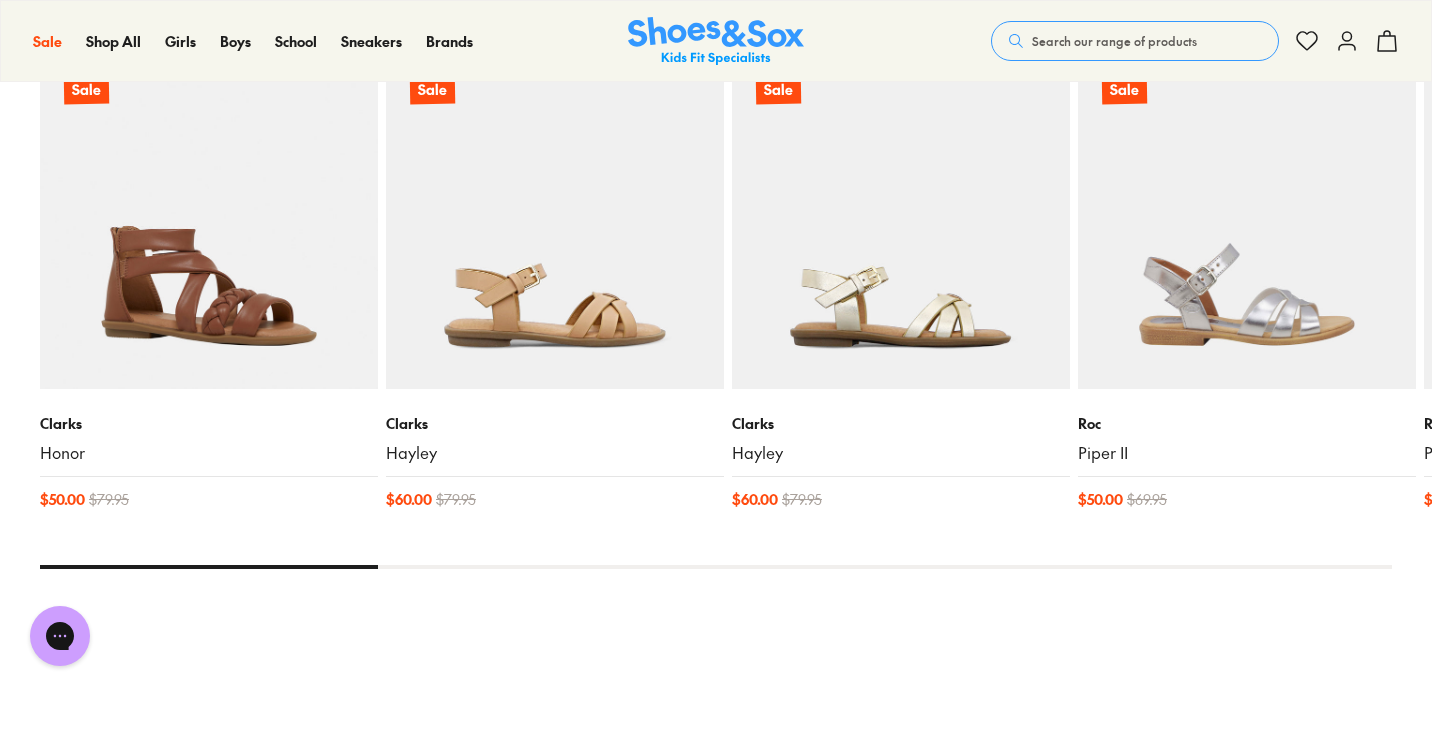 click at bounding box center [209, 220] 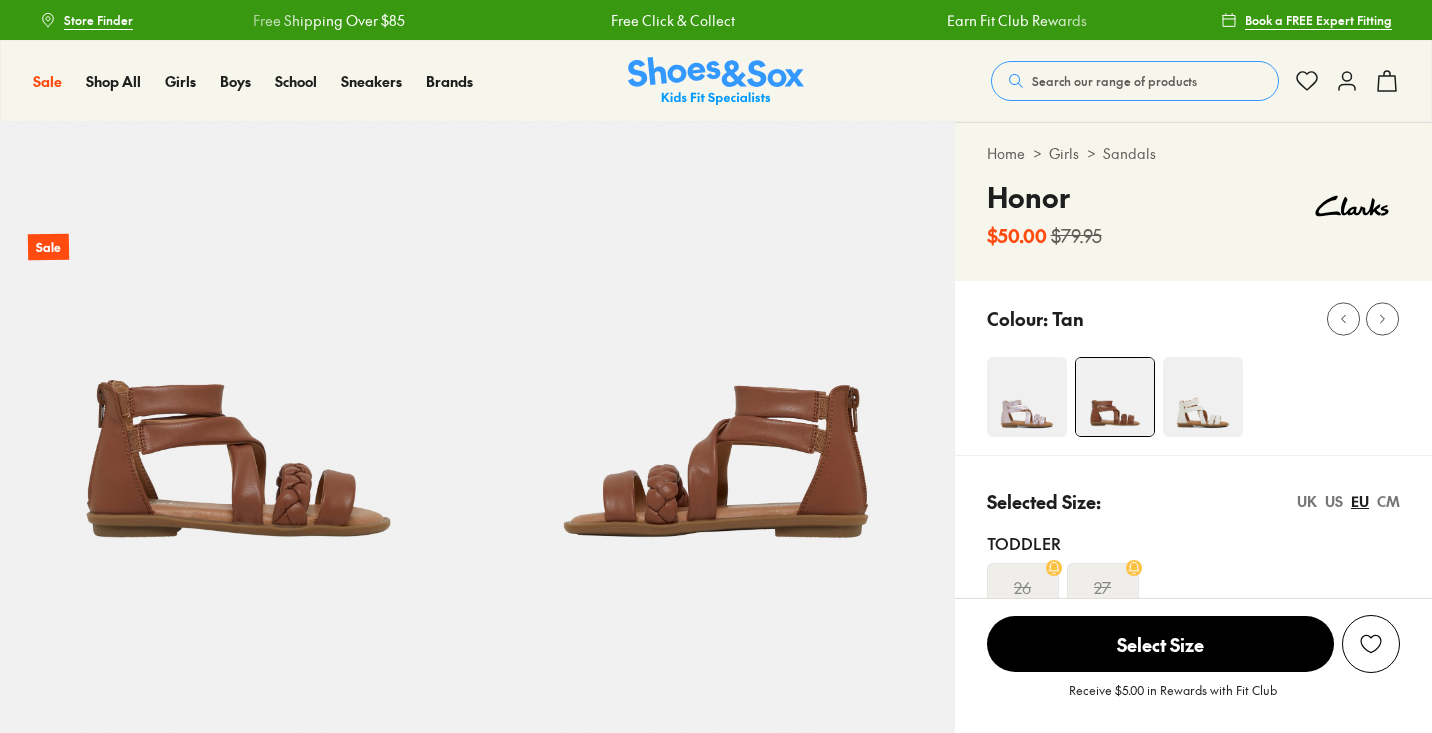 scroll, scrollTop: 0, scrollLeft: 0, axis: both 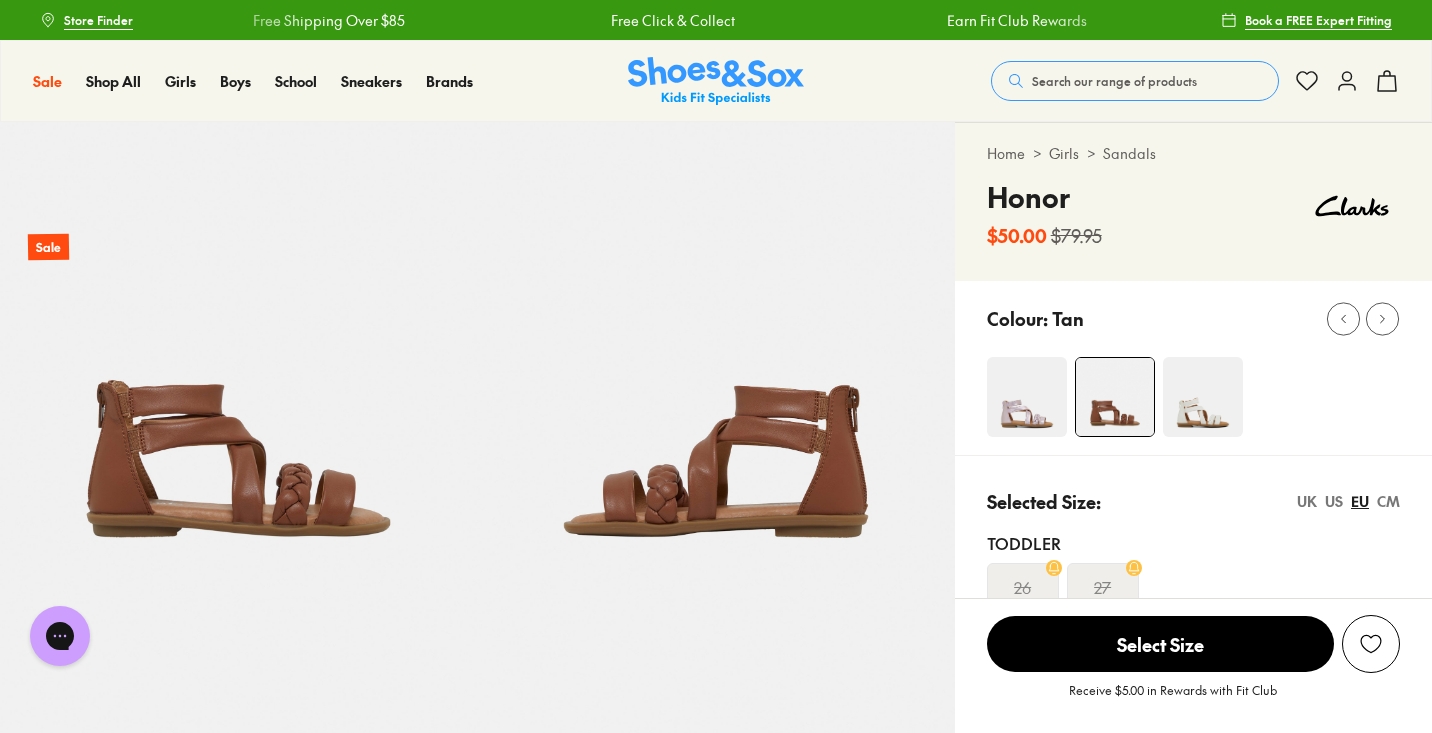 click at bounding box center [1027, 397] 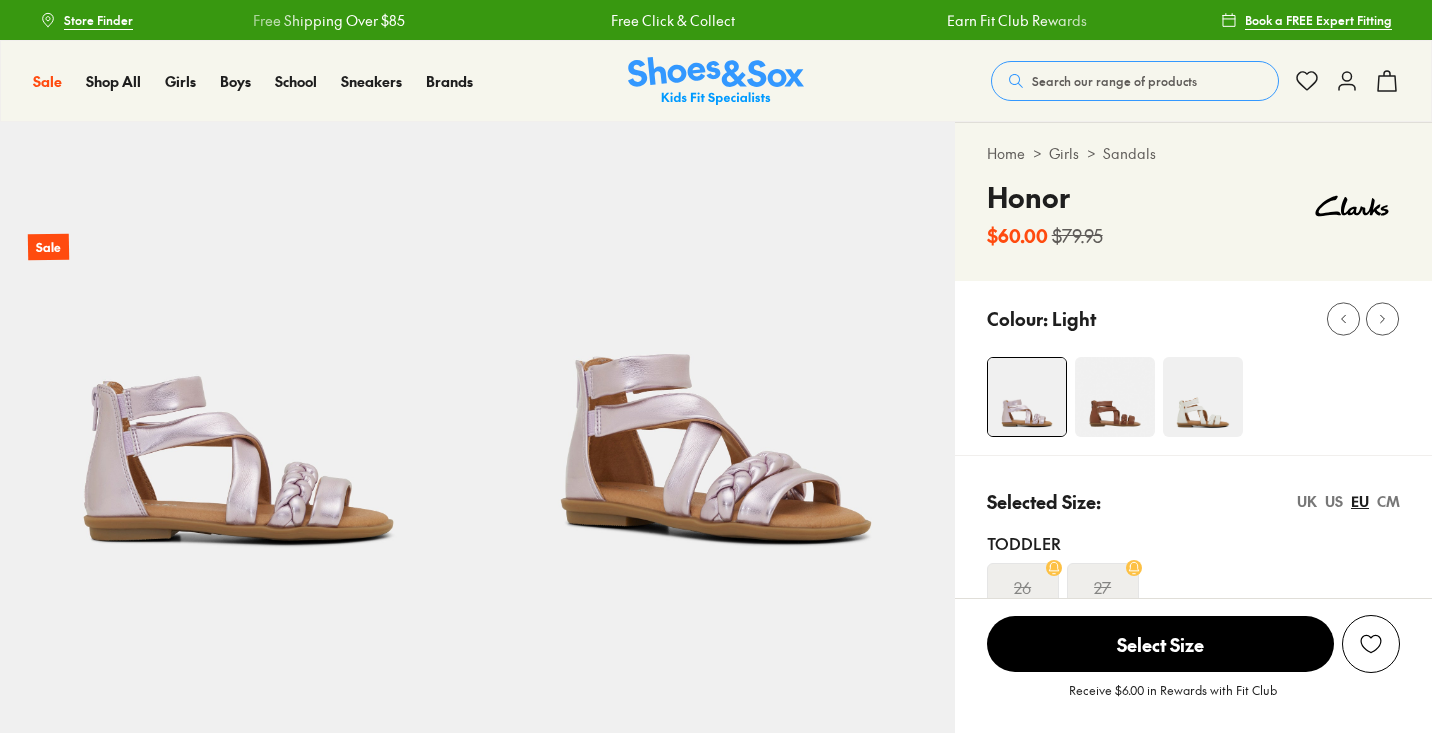 scroll, scrollTop: 0, scrollLeft: 0, axis: both 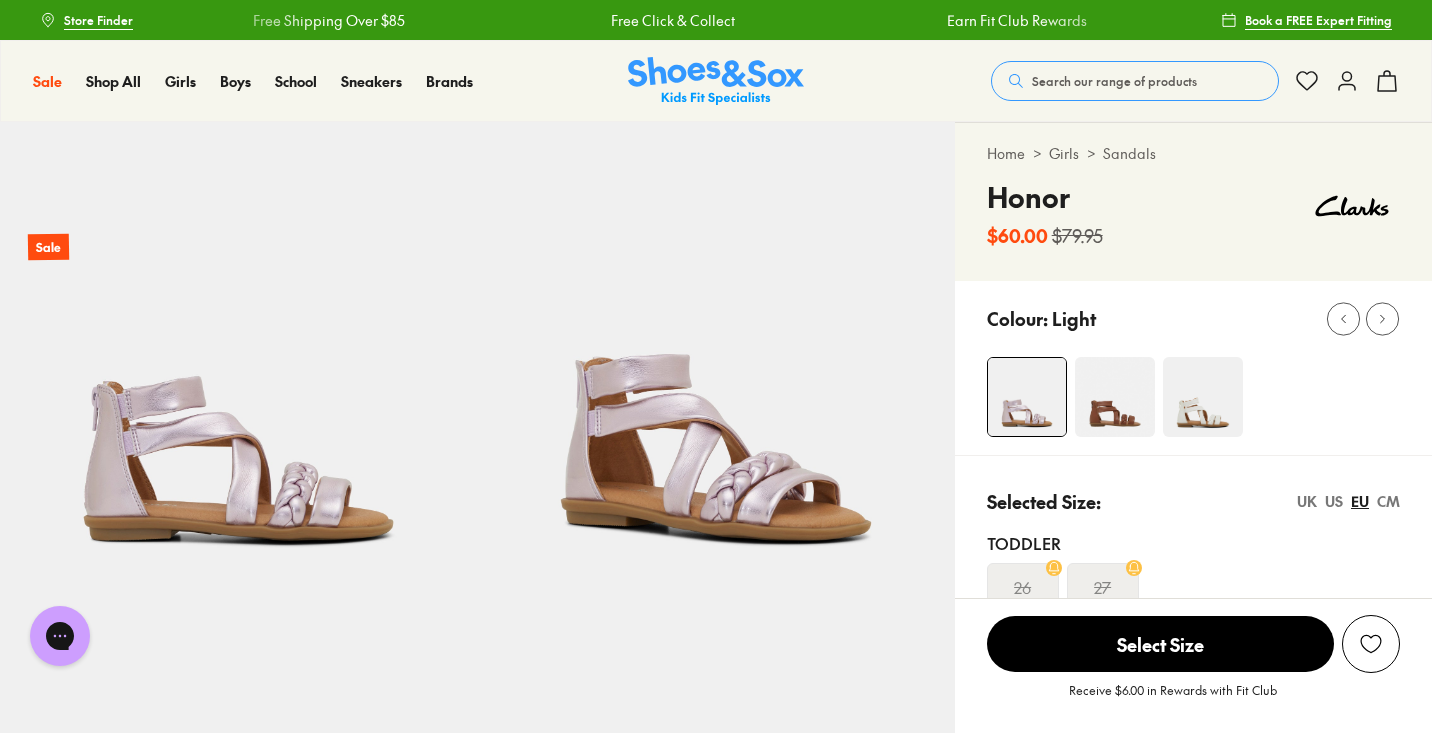 click at bounding box center (1203, 397) 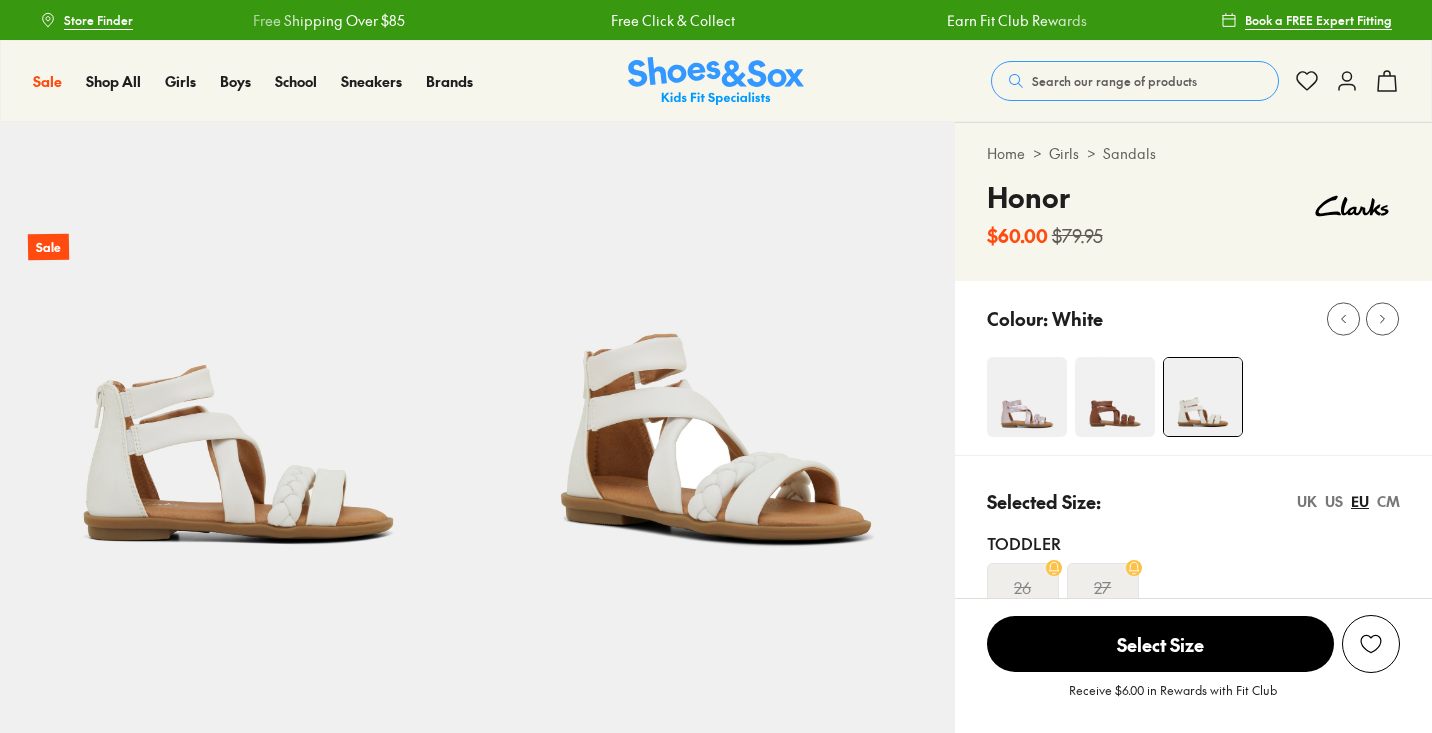scroll, scrollTop: 0, scrollLeft: 0, axis: both 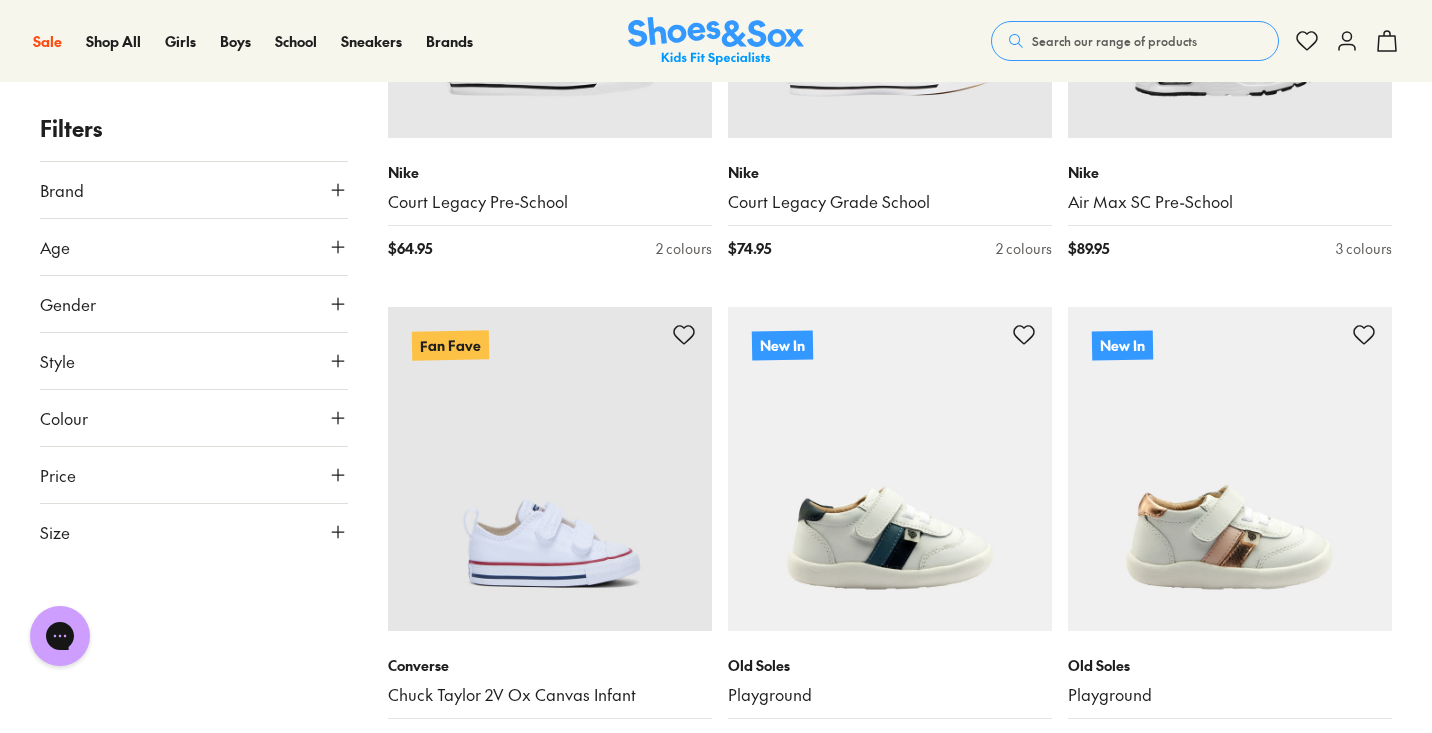 click on "Search our range of products" at bounding box center (1114, 41) 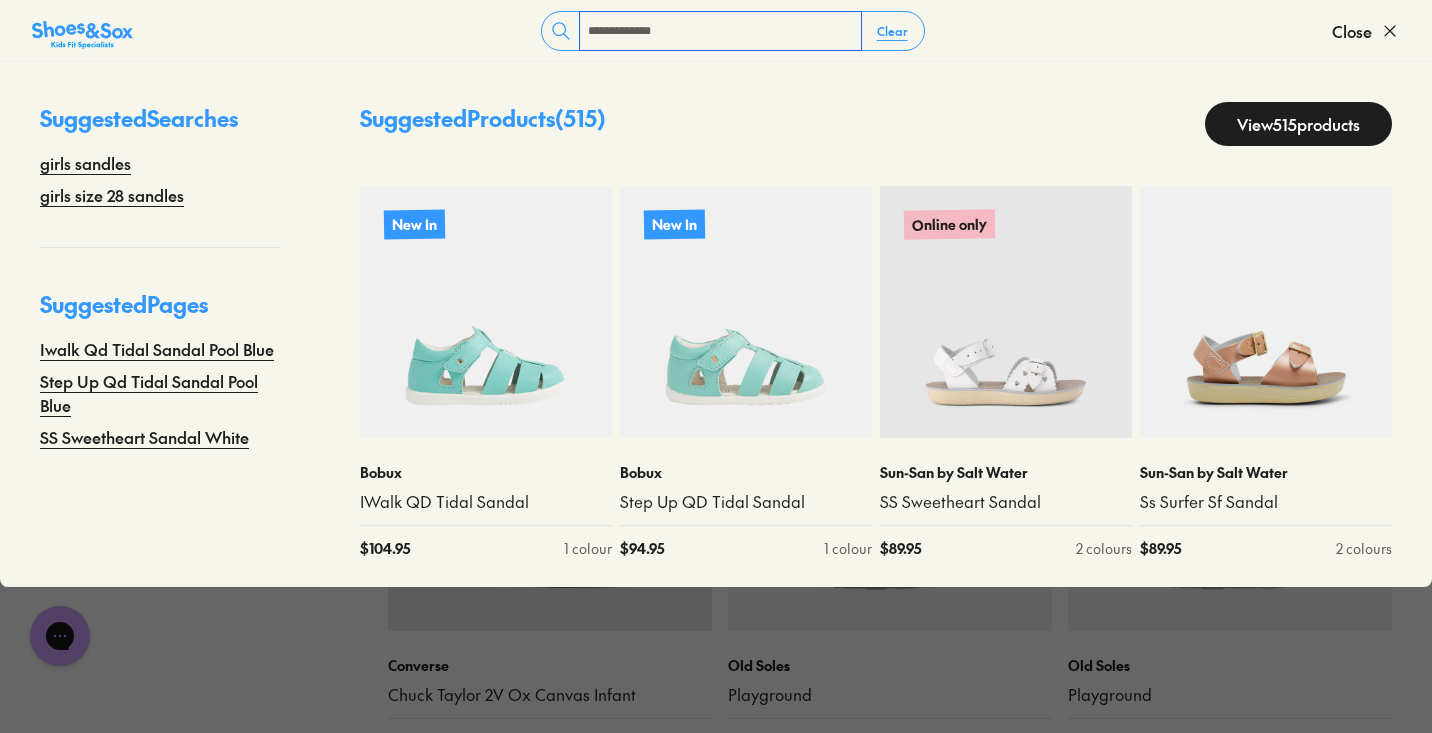 type on "**********" 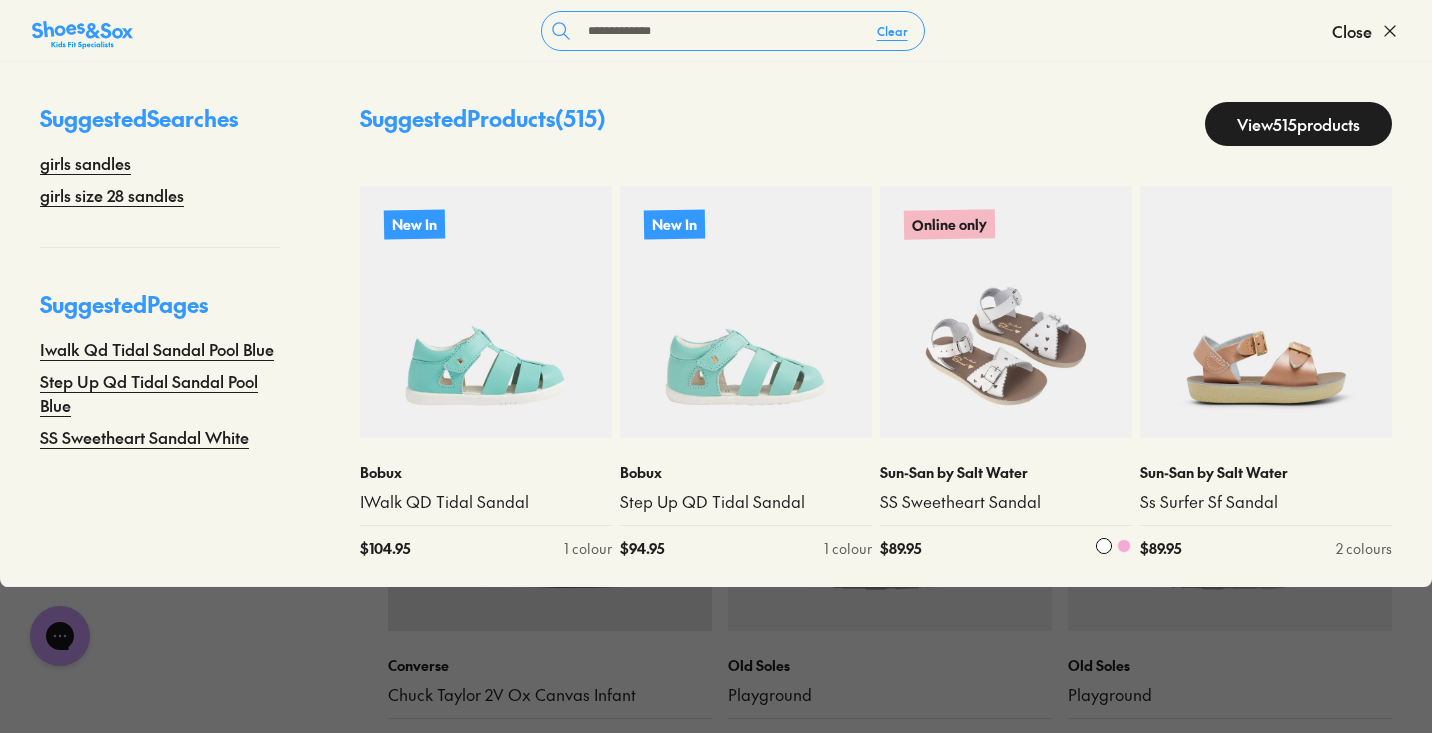 drag, startPoint x: 760, startPoint y: 2, endPoint x: 988, endPoint y: 385, distance: 445.7275 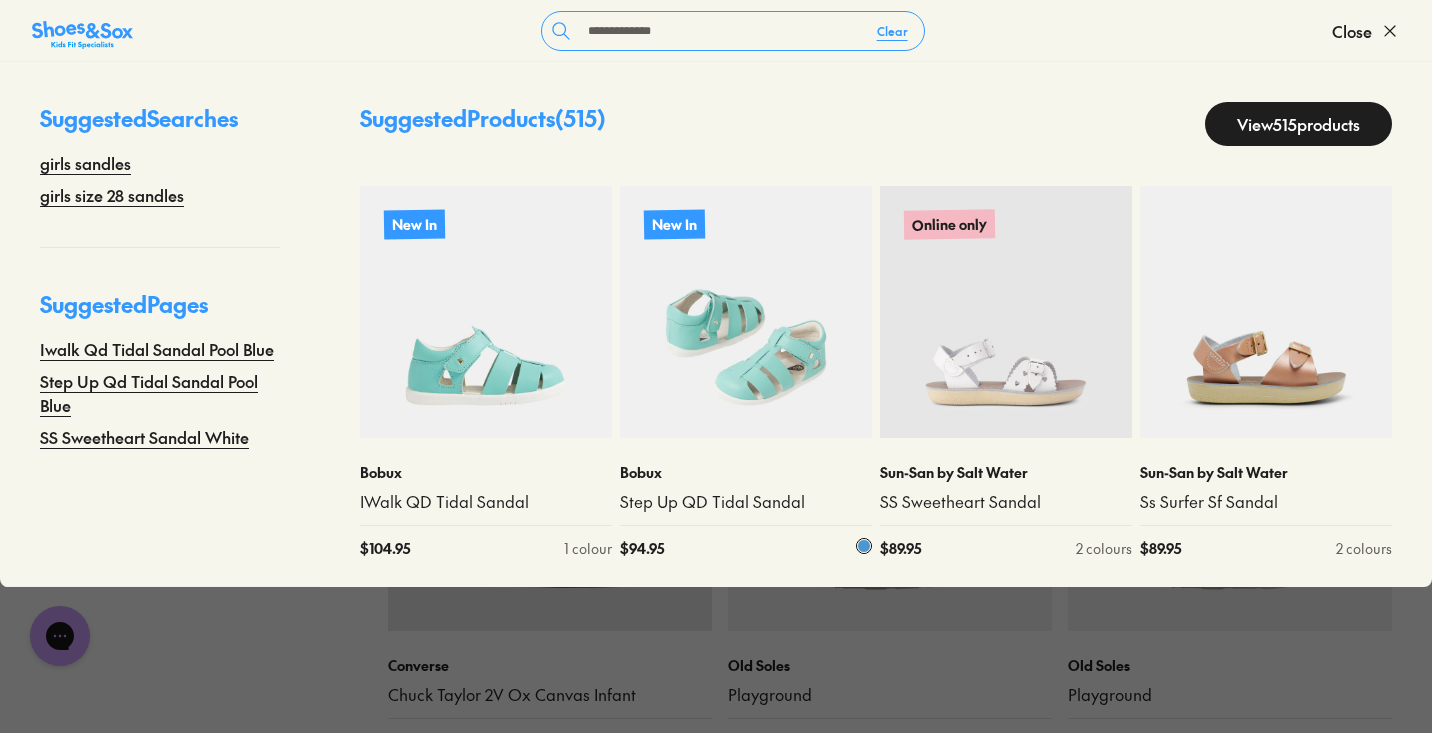 scroll, scrollTop: 1, scrollLeft: 0, axis: vertical 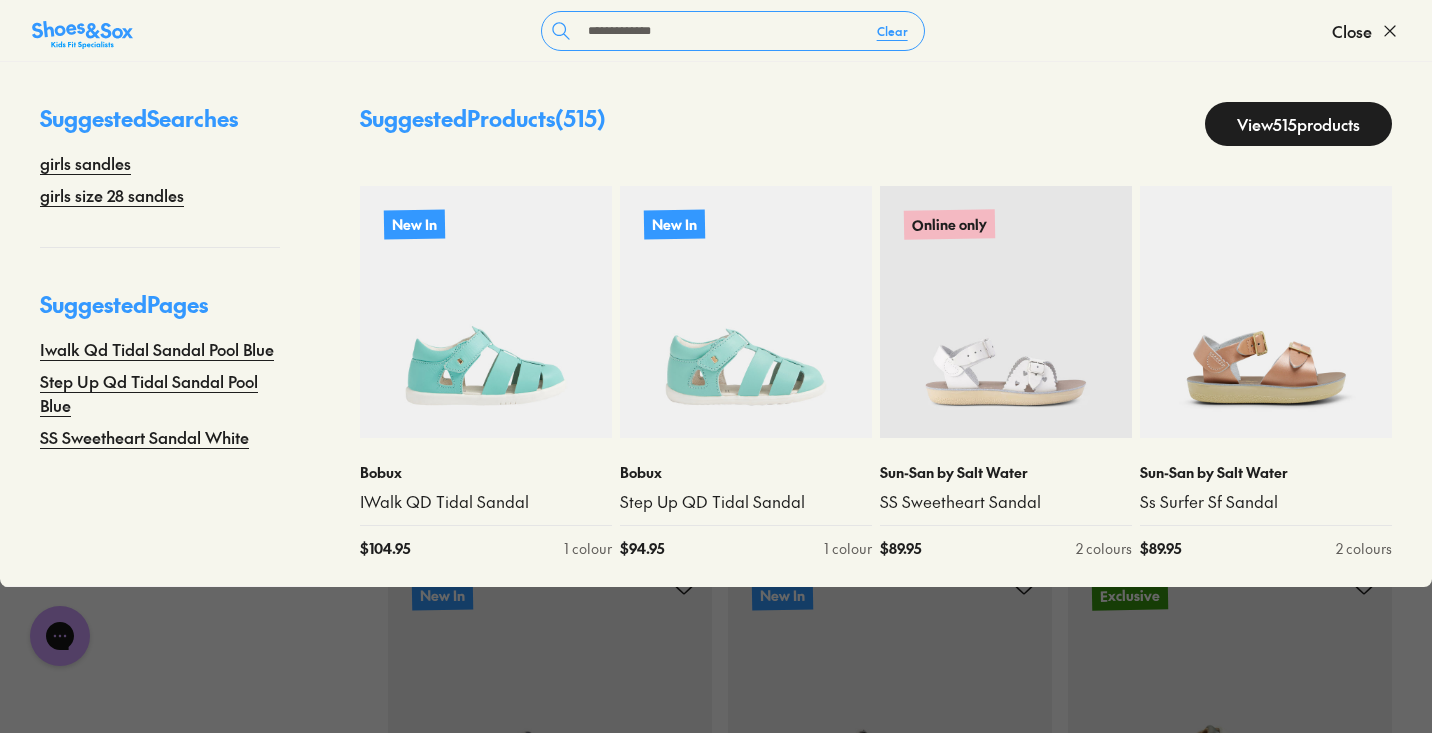 click on "Suggested  Products  ( 515 ) View  515  products" at bounding box center (876, 124) 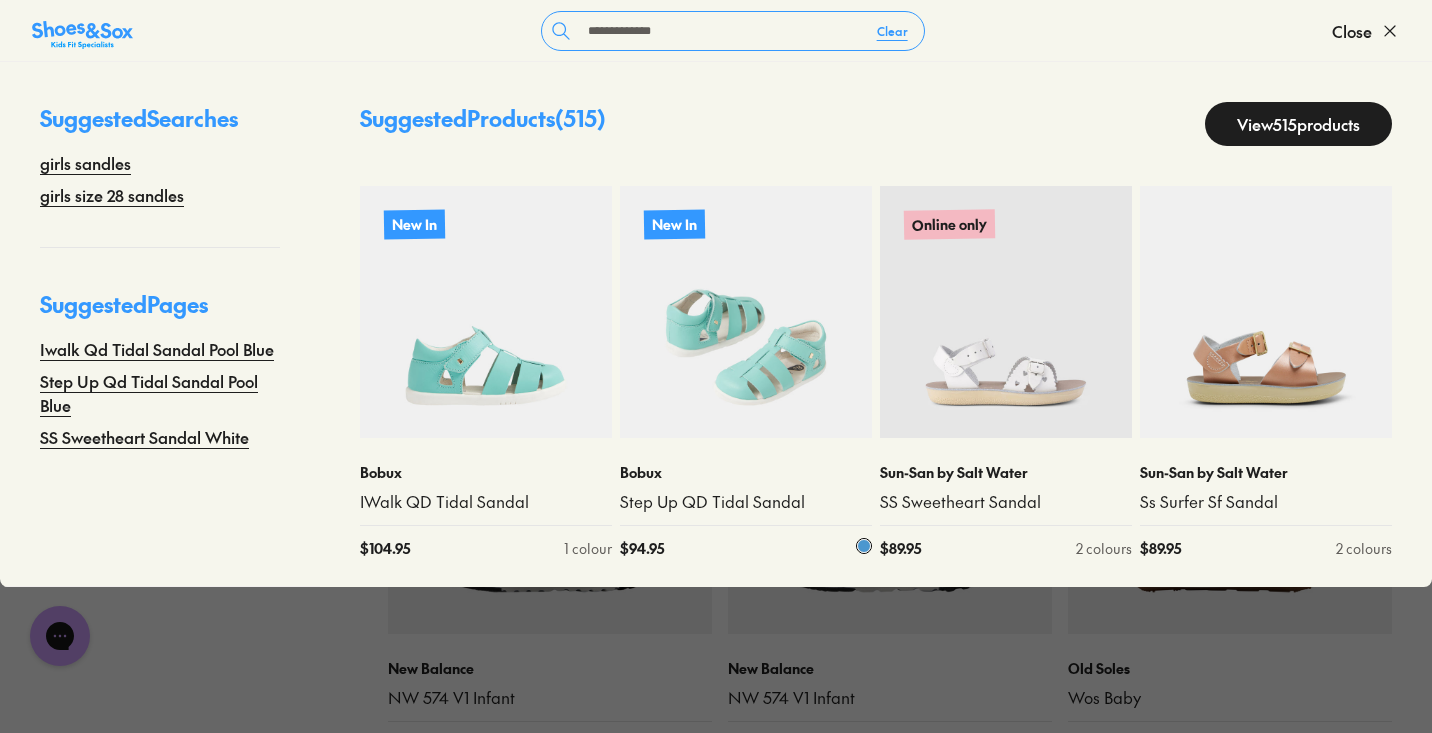scroll, scrollTop: 10016, scrollLeft: 0, axis: vertical 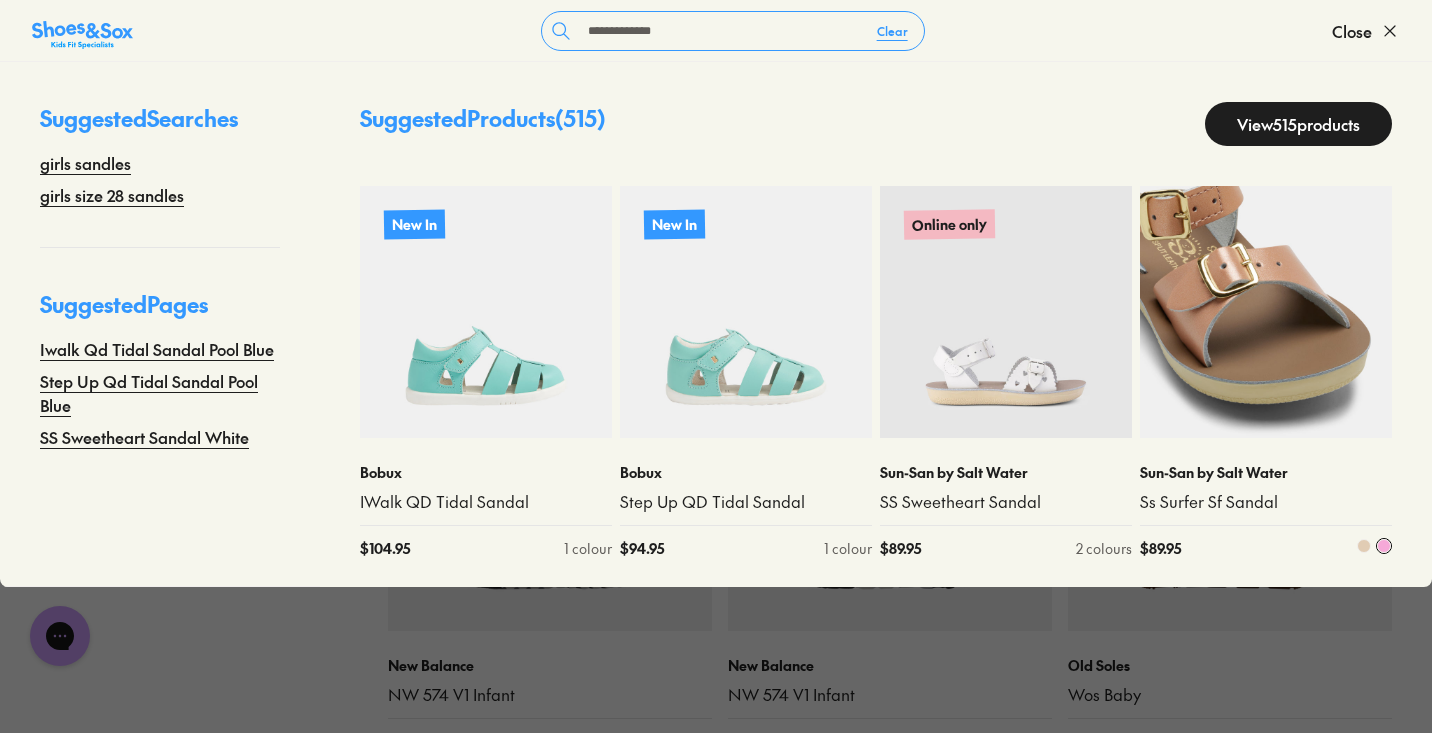 click at bounding box center [1266, 312] 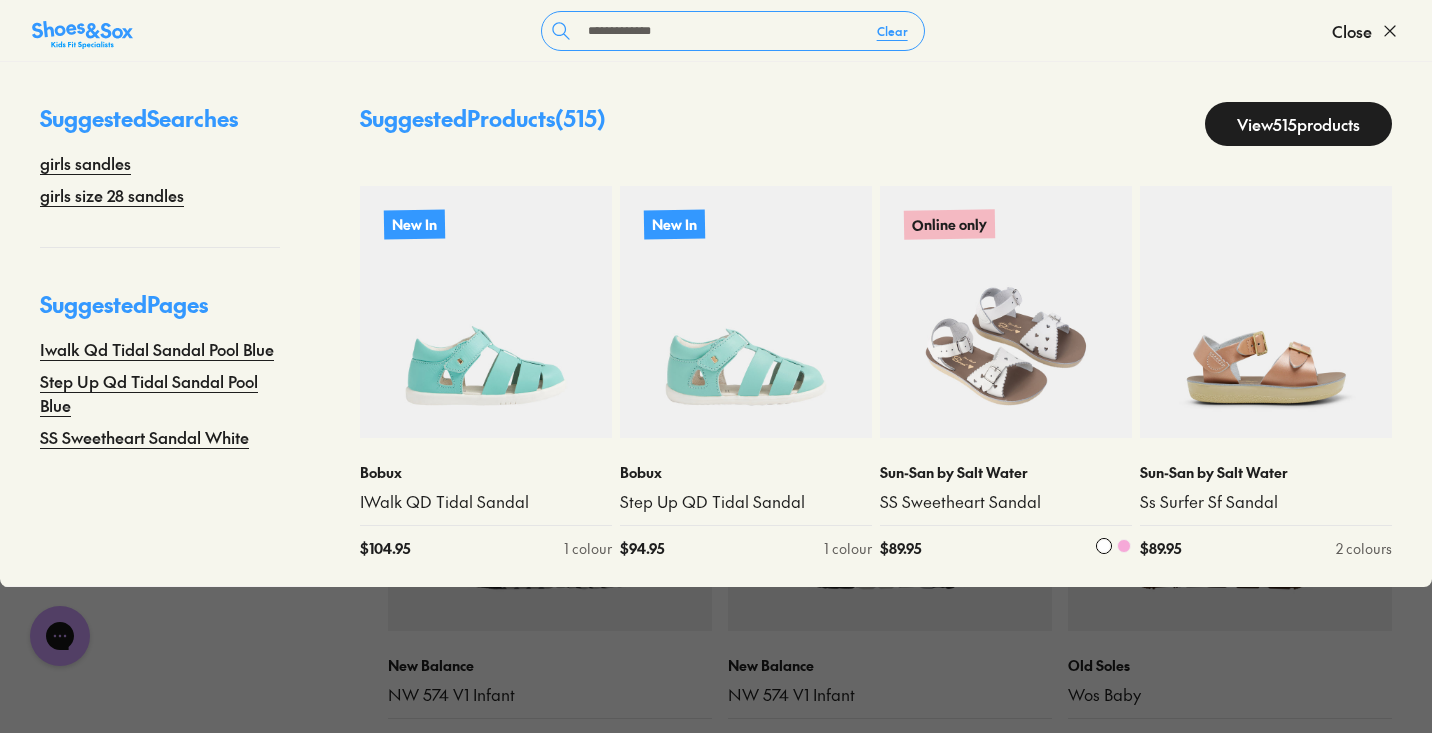 click at bounding box center [1006, 312] 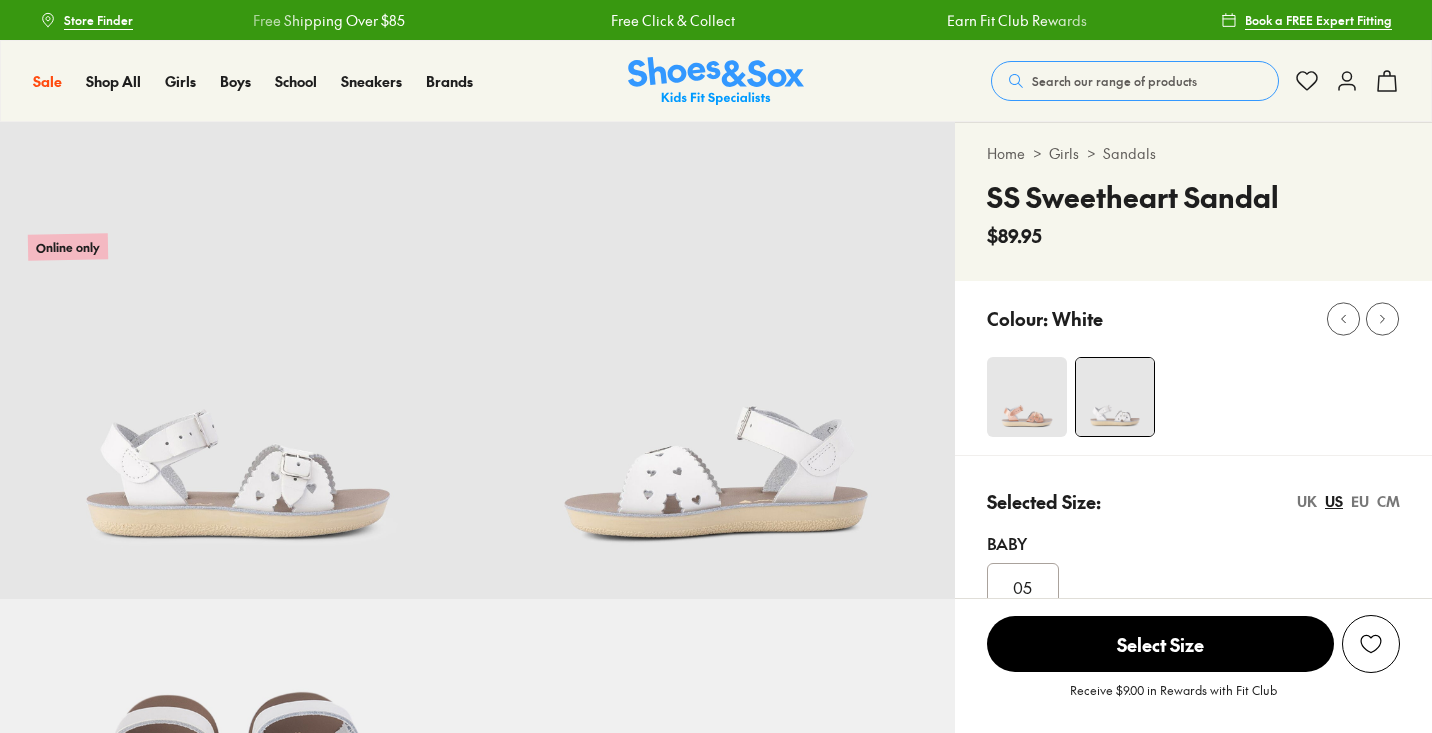 select on "*" 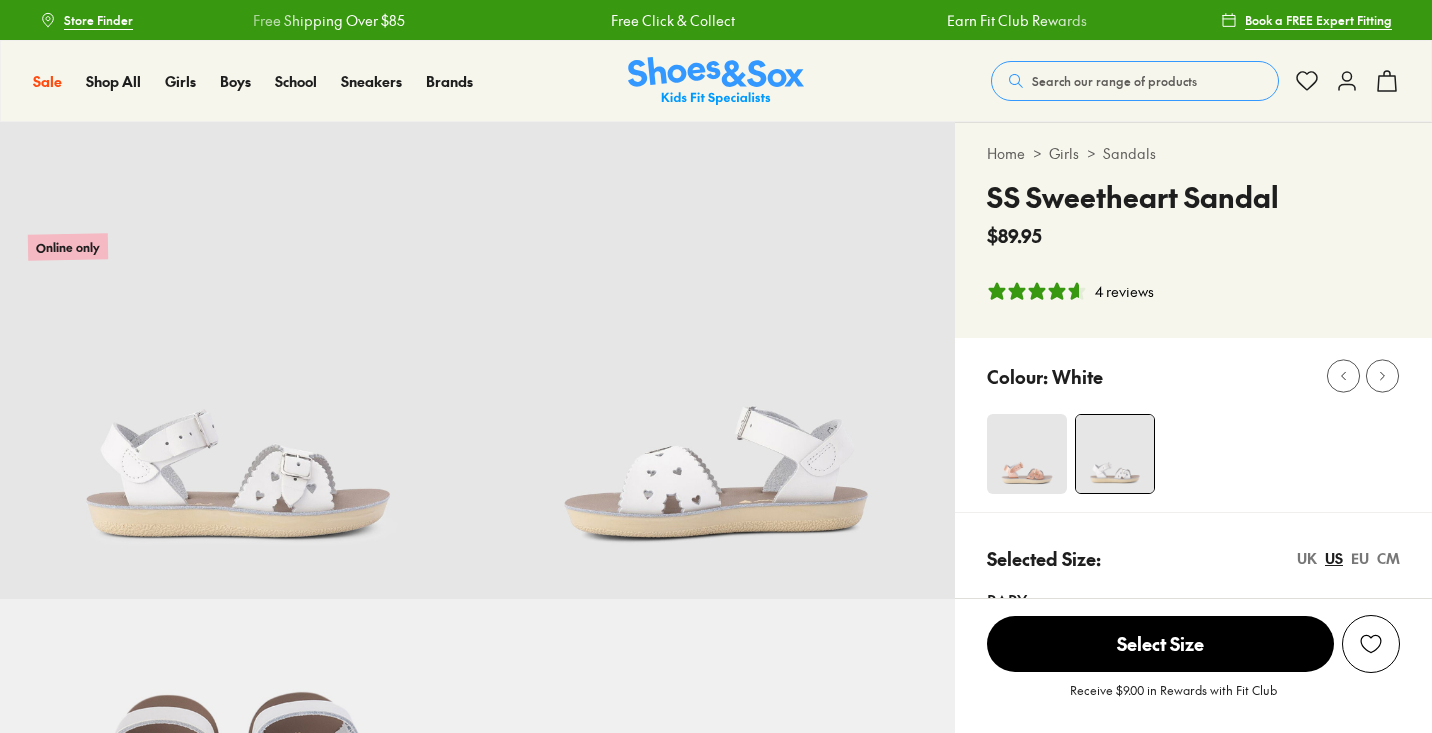 scroll, scrollTop: 48, scrollLeft: 0, axis: vertical 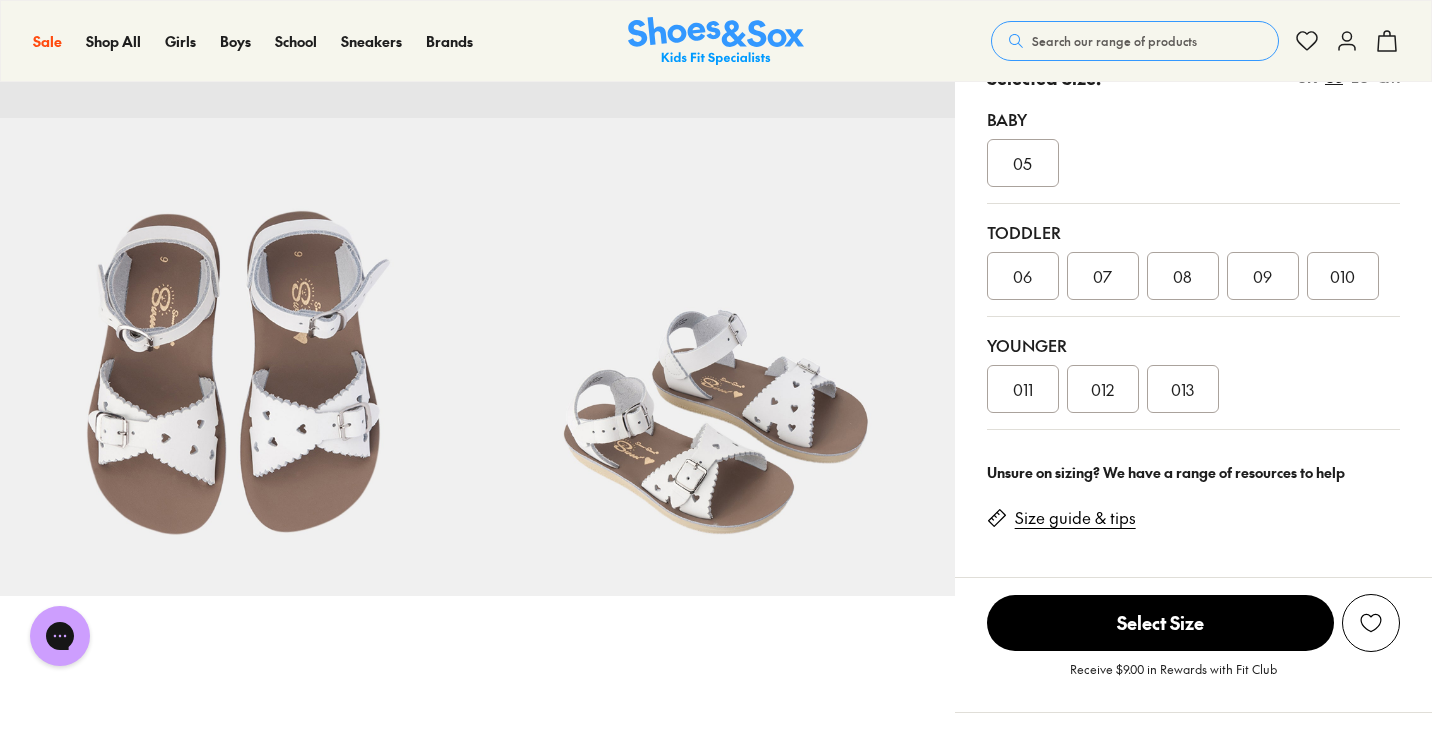 click on "013" at bounding box center (1182, 389) 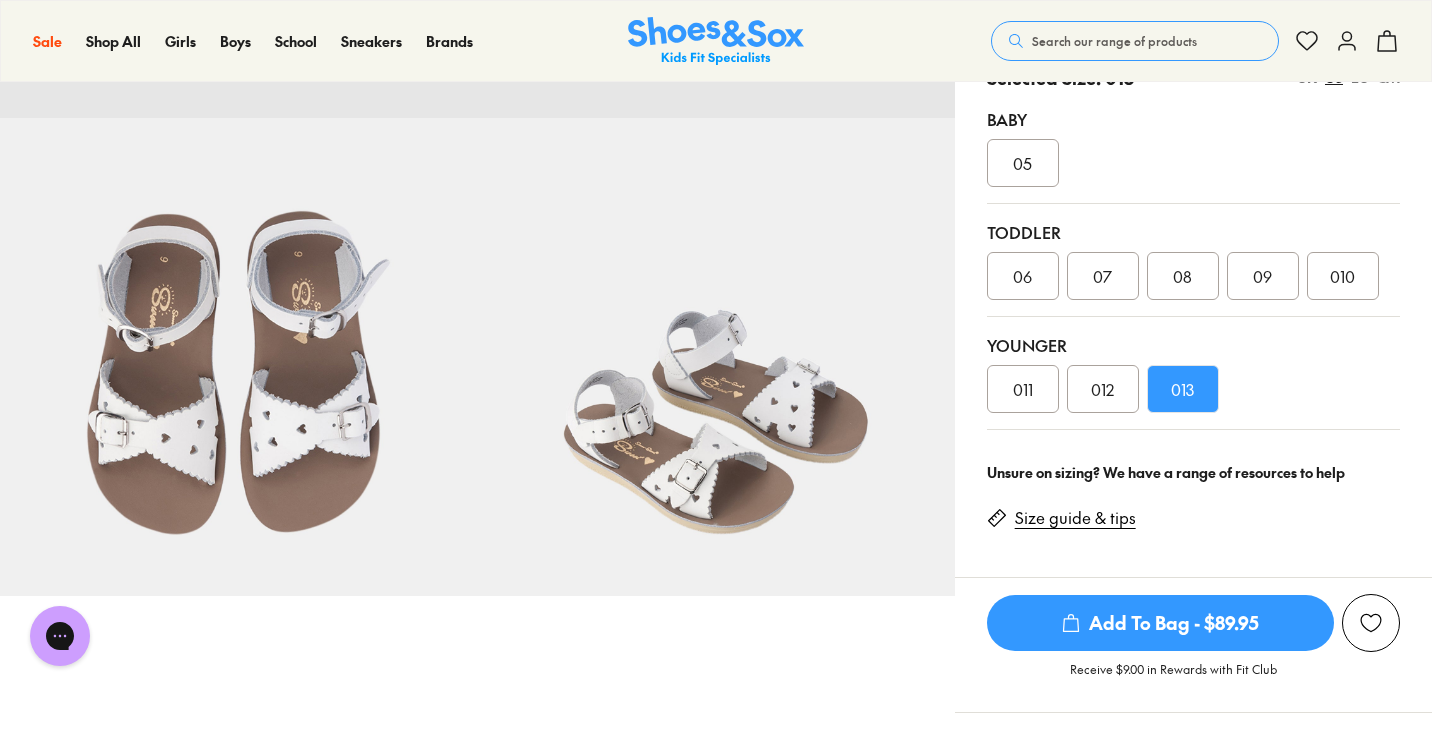 click on "Selected Size:   013 UK US EU CM Baby 05 Toddler 06 07 08 09 010 Younger 011 012 013" at bounding box center [1193, 238] 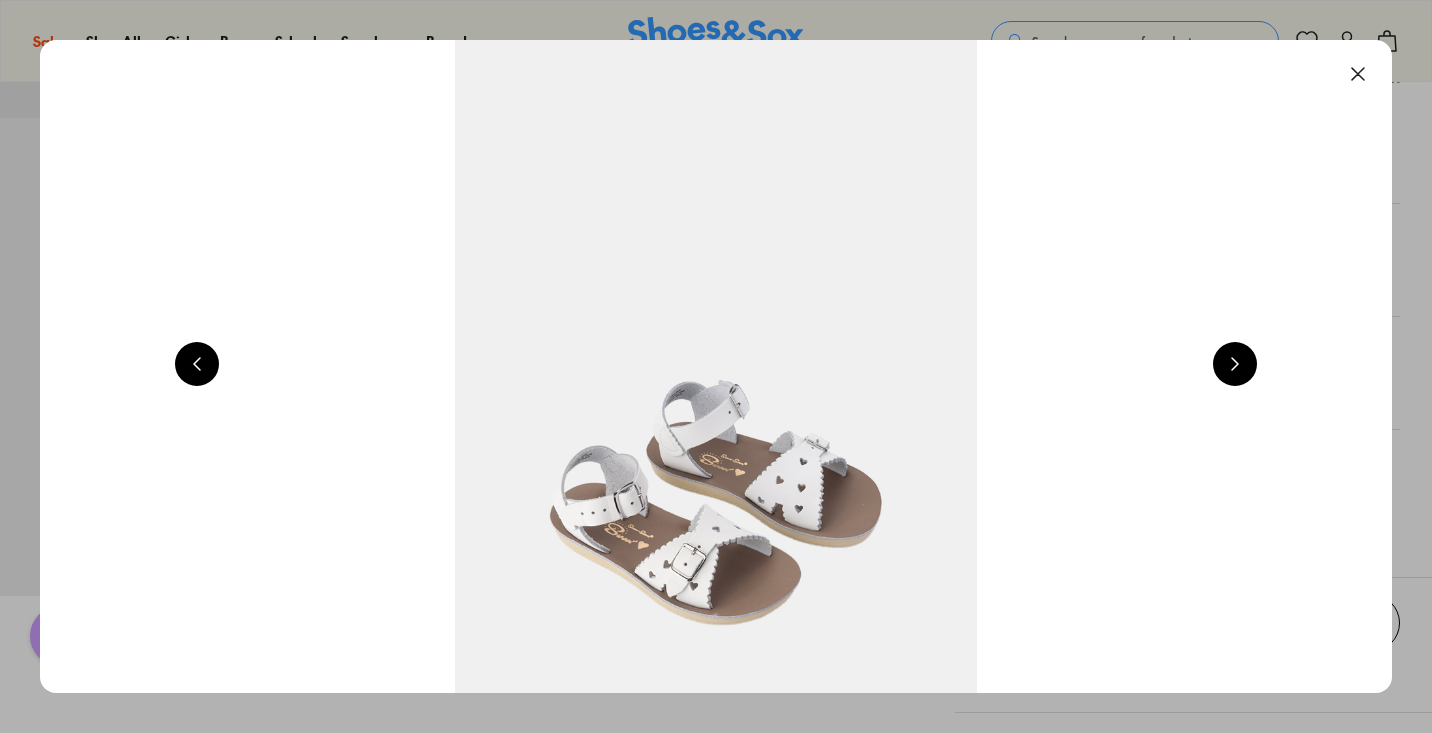scroll, scrollTop: 0, scrollLeft: 5440, axis: horizontal 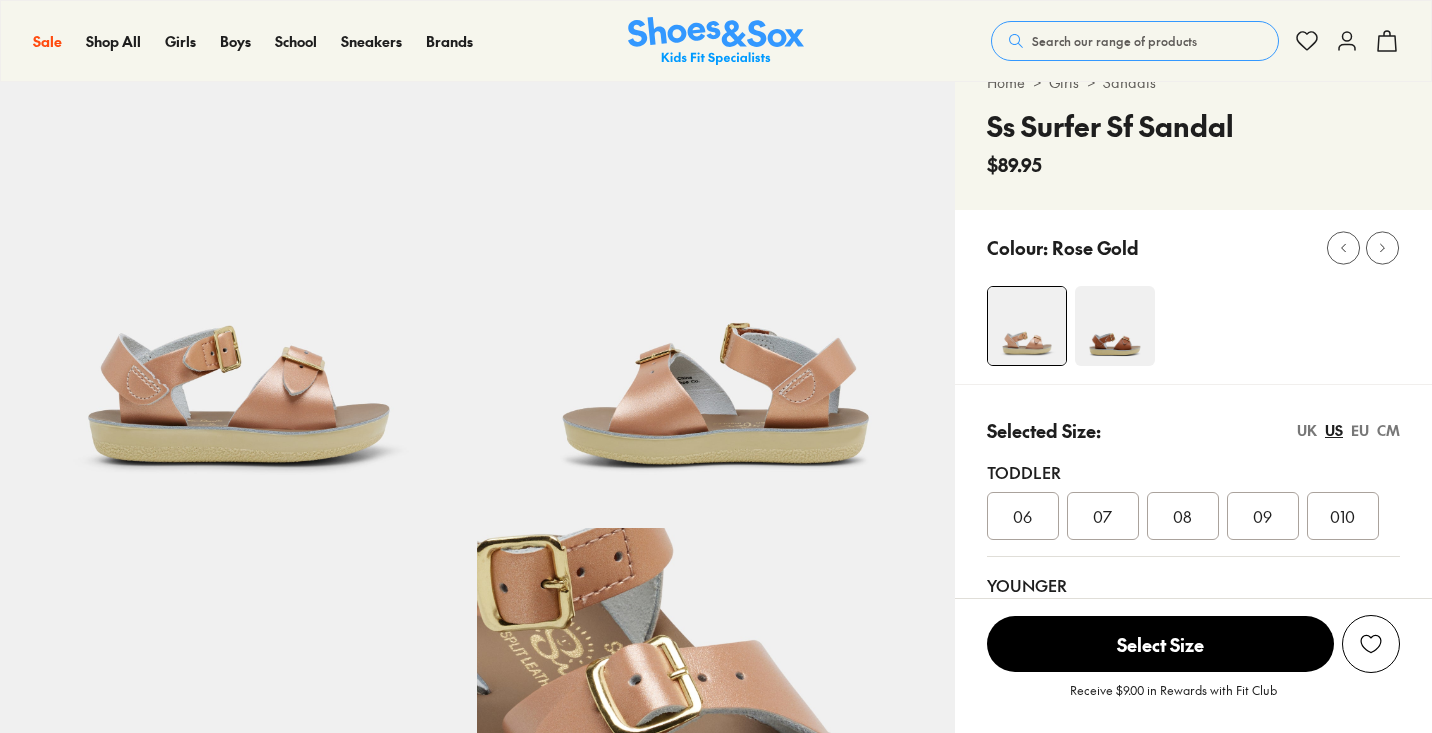 select on "*" 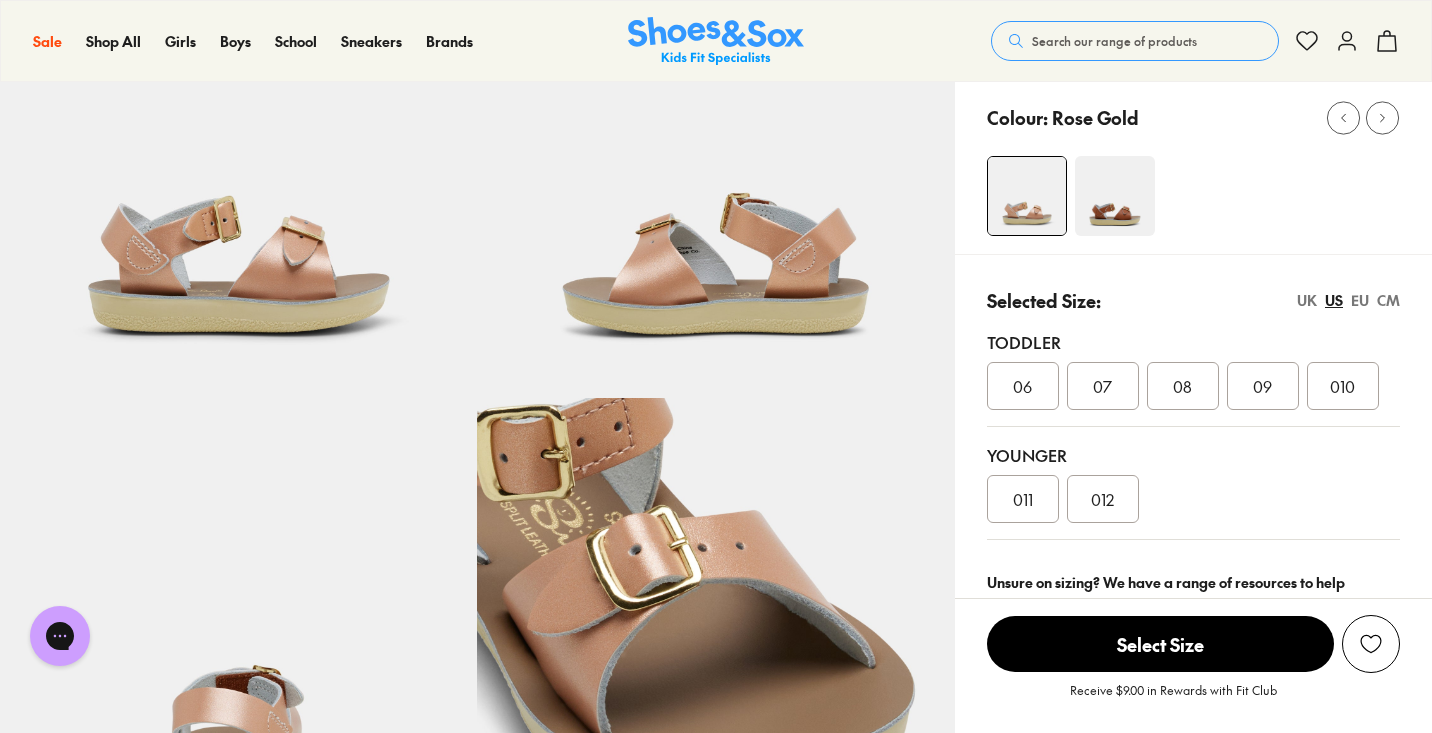 scroll, scrollTop: 0, scrollLeft: 0, axis: both 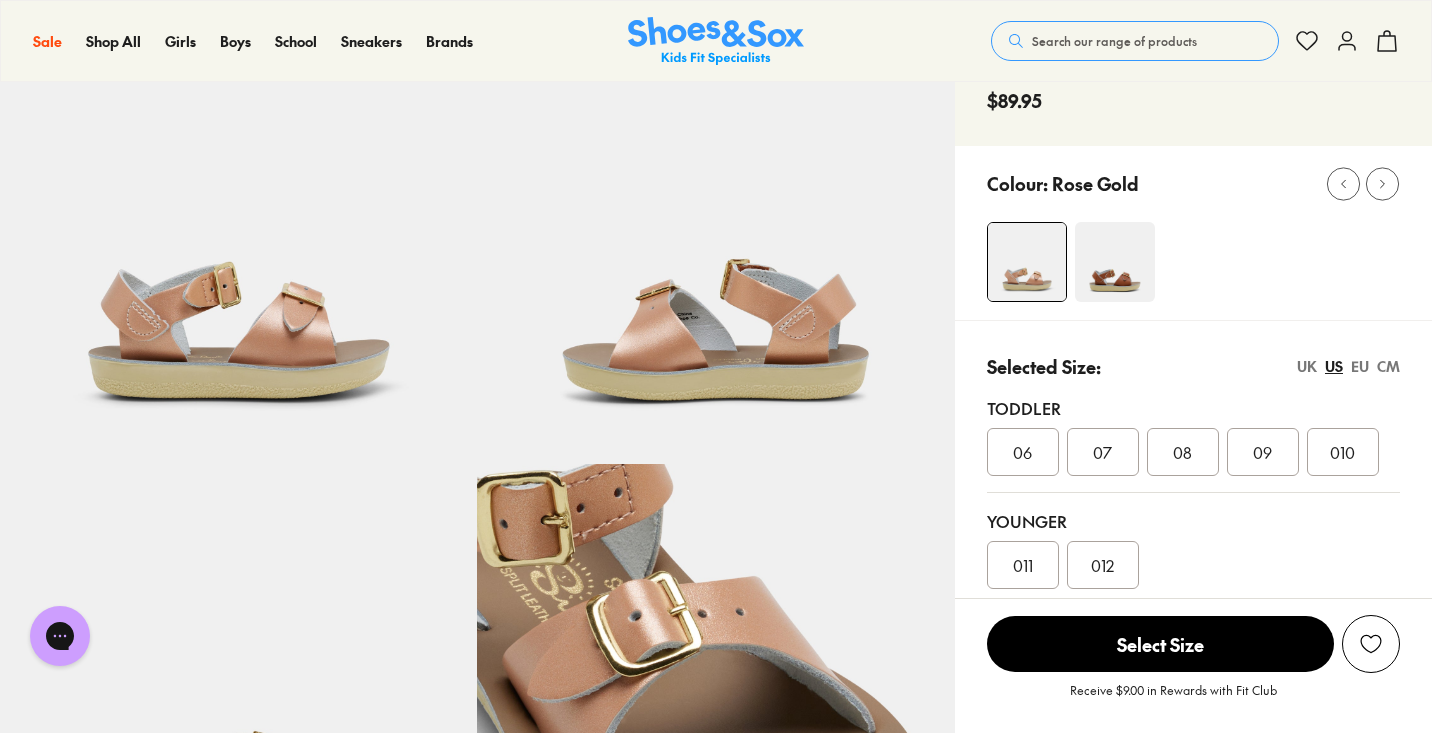 click on "Select Size" at bounding box center [1160, 644] 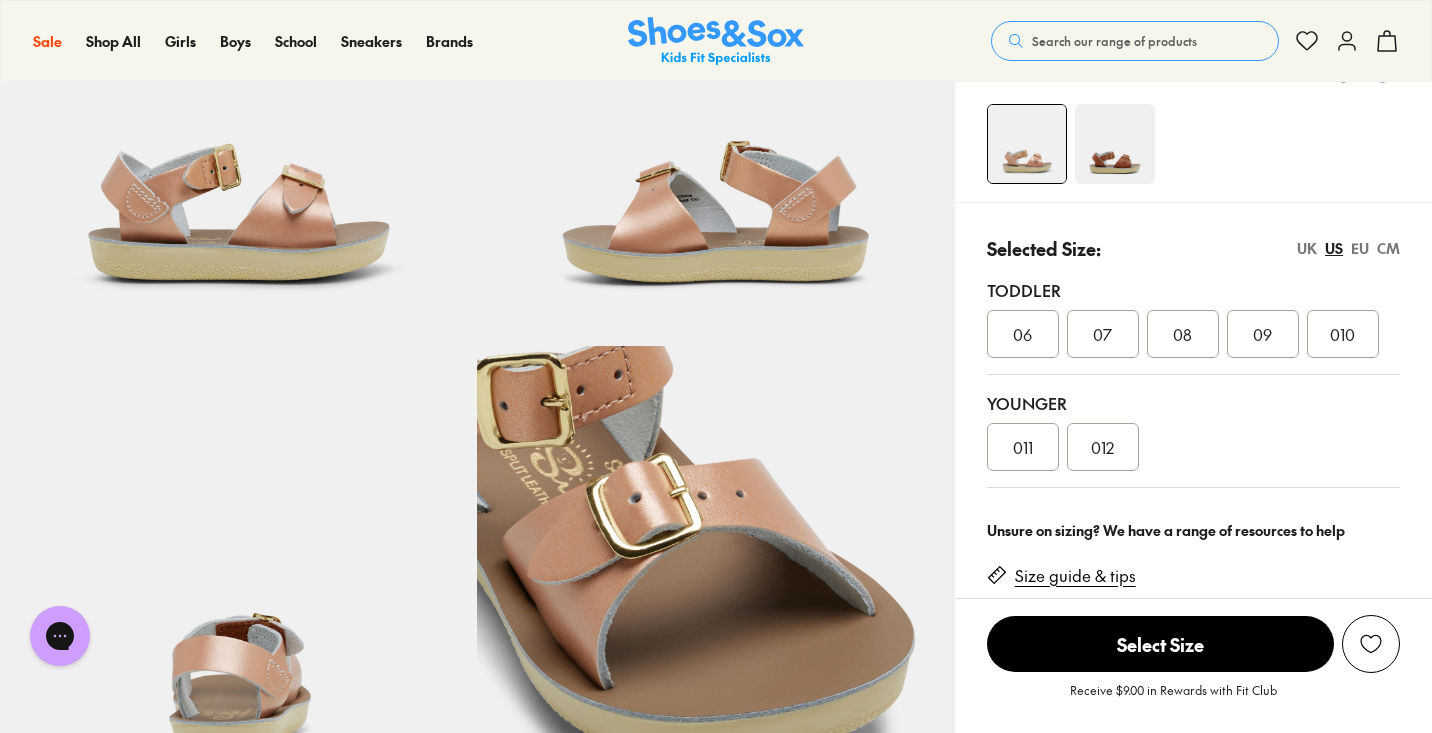 scroll, scrollTop: 273, scrollLeft: 0, axis: vertical 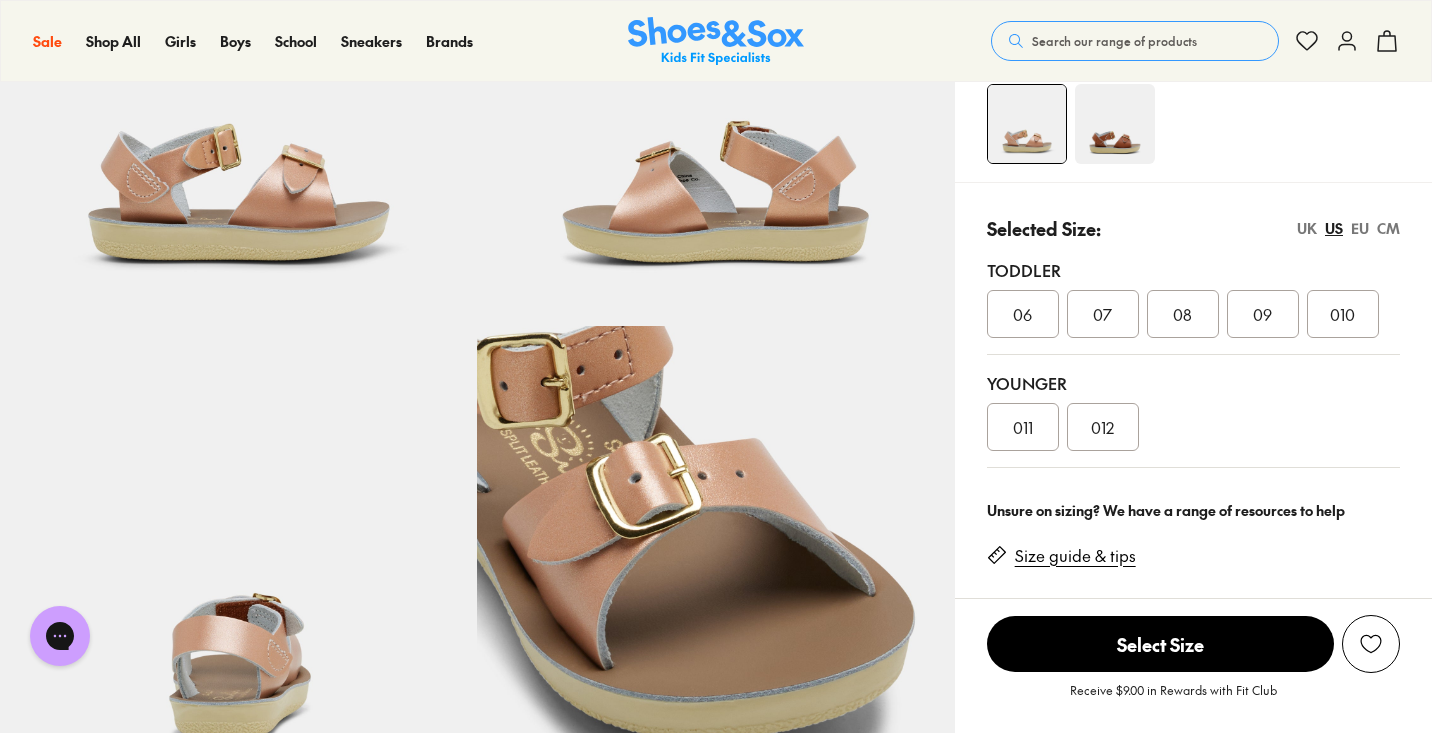 click on "Size guide & tips" at bounding box center [1075, 556] 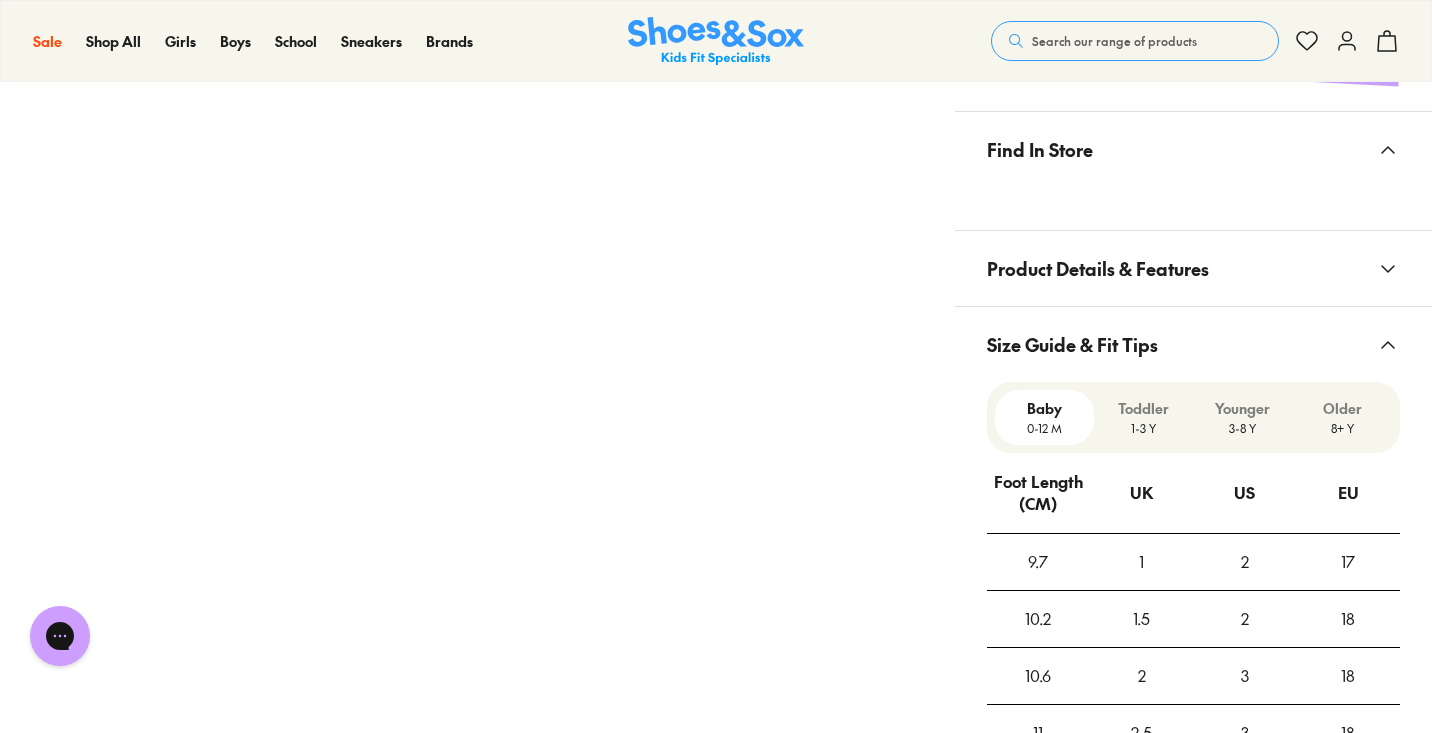 scroll, scrollTop: 1083, scrollLeft: 0, axis: vertical 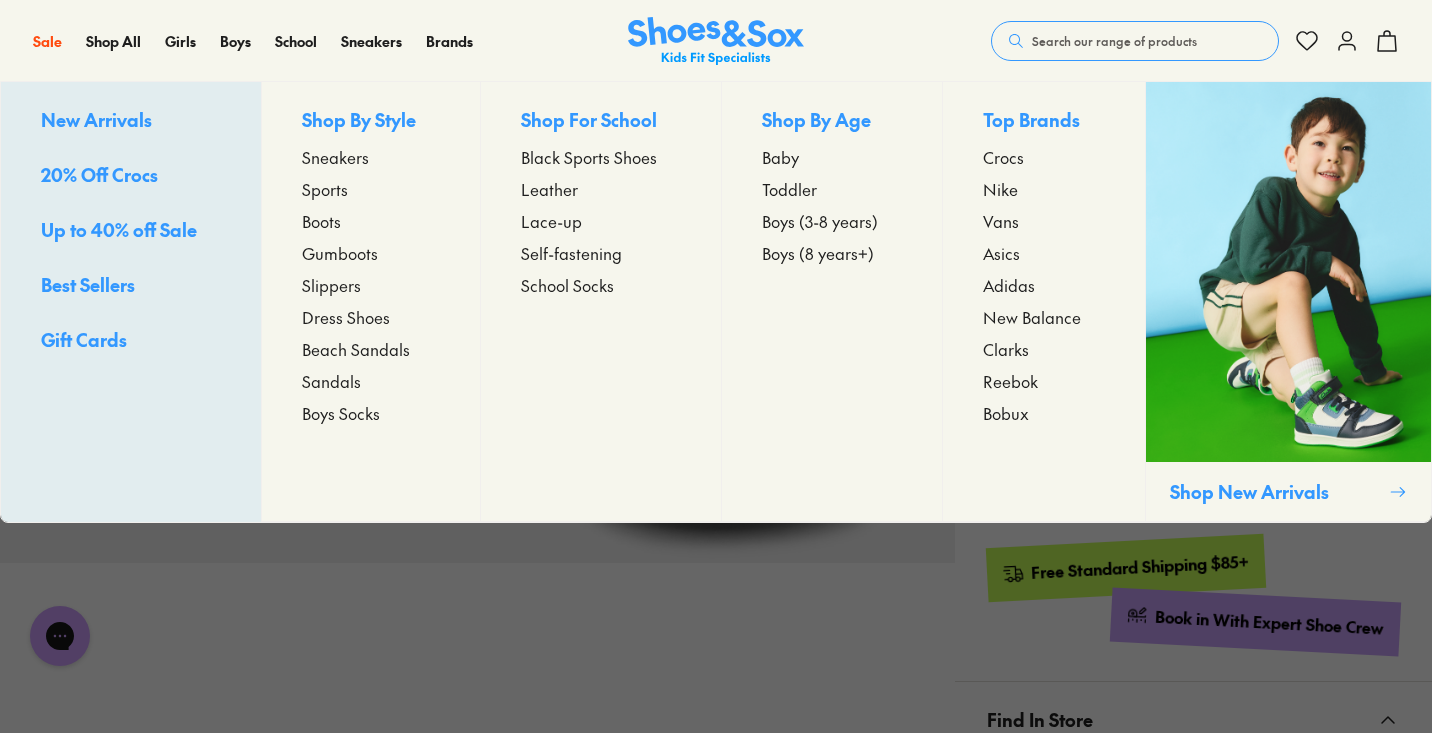 click on "Shop For School
Black Sports Shoes
Leather
Lace-up
Self-fastening
School Socks" at bounding box center (600, 302) 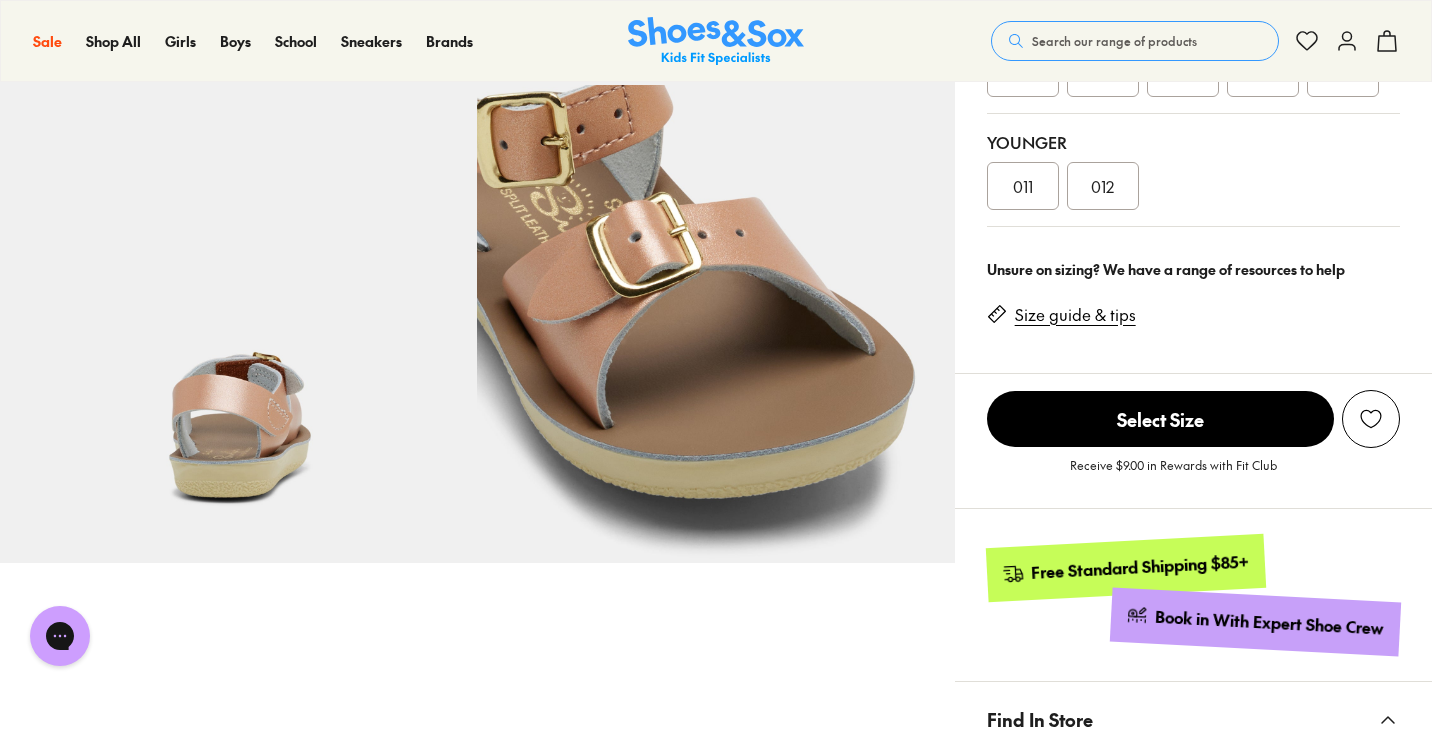 click on "Pinch & Zoom  (100%)" at bounding box center (477, 802) 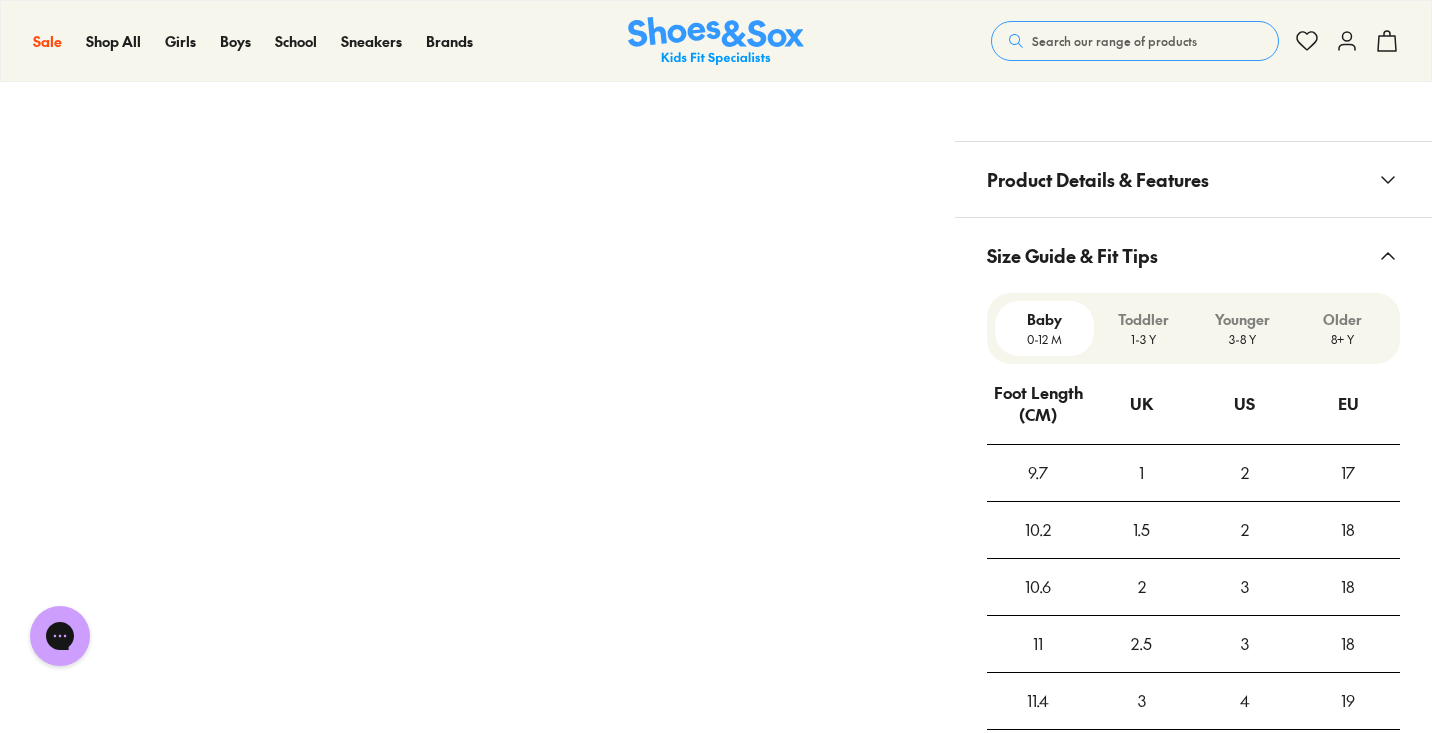 scroll, scrollTop: 1177, scrollLeft: 0, axis: vertical 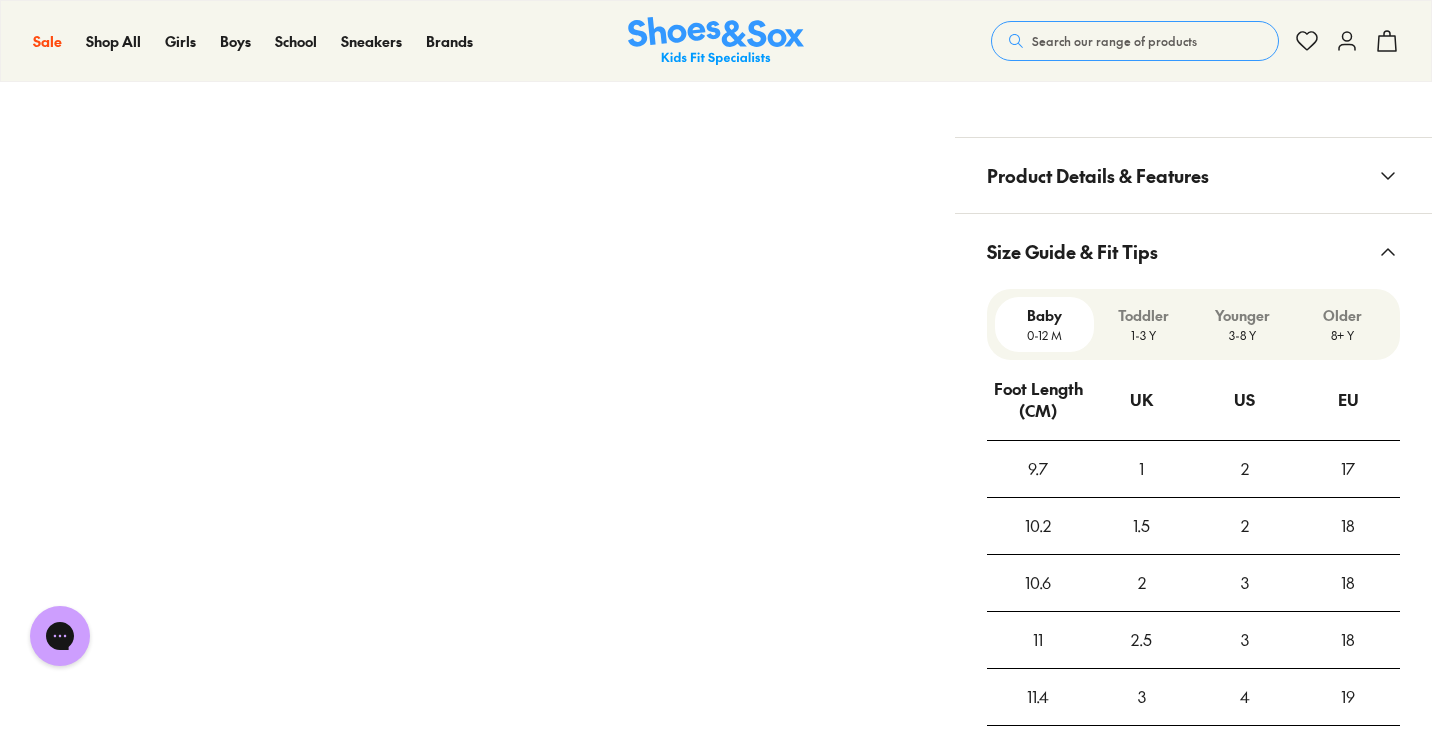 click on "3-8 Y" at bounding box center (1242, 335) 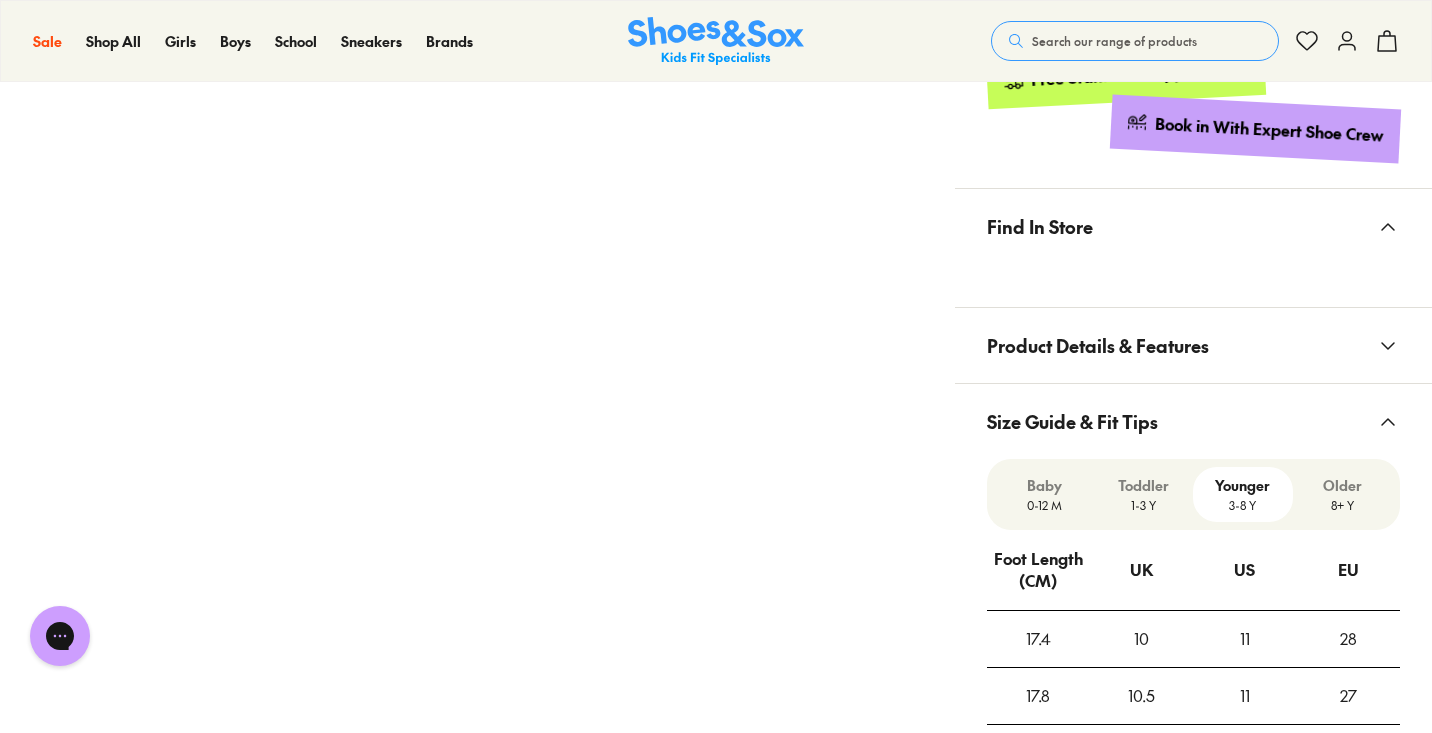 scroll, scrollTop: 1006, scrollLeft: 0, axis: vertical 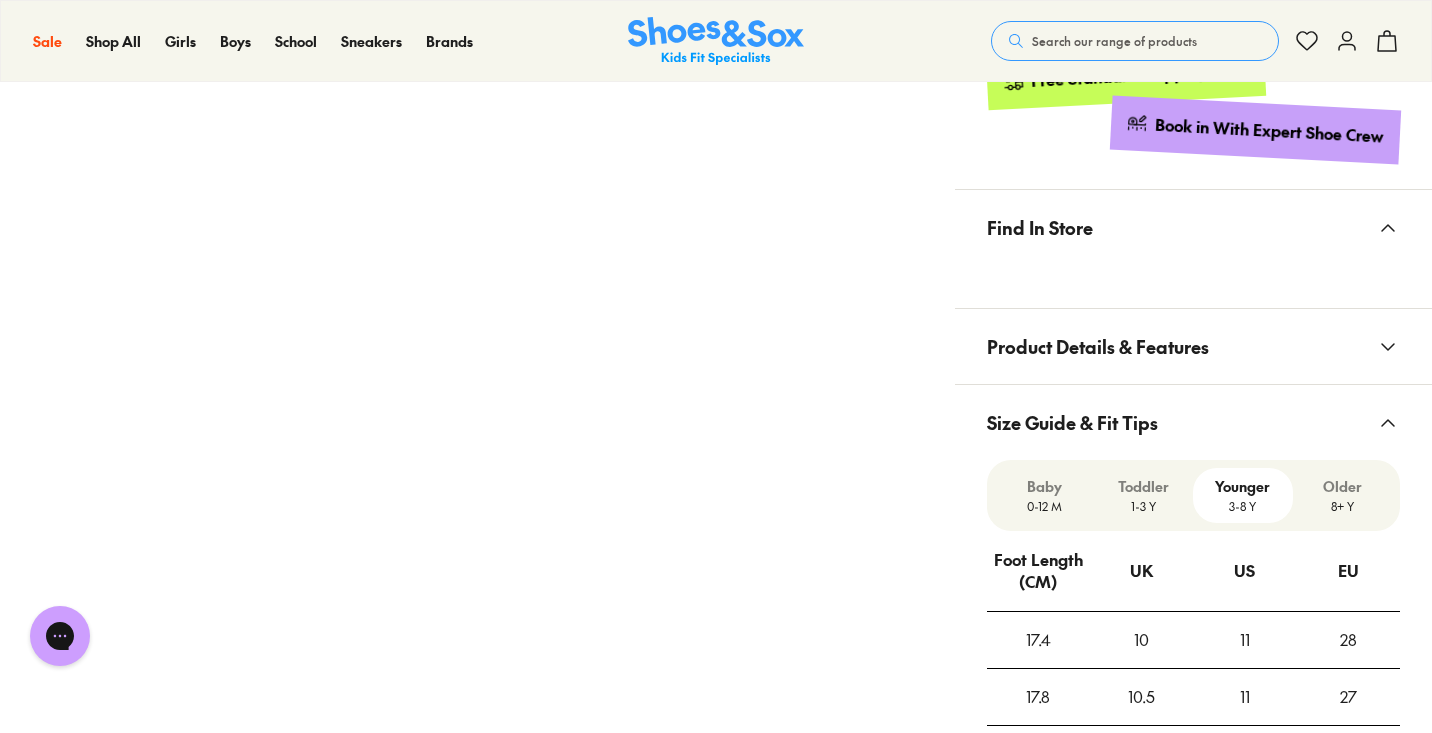 click on "8+ Y" at bounding box center (1342, 506) 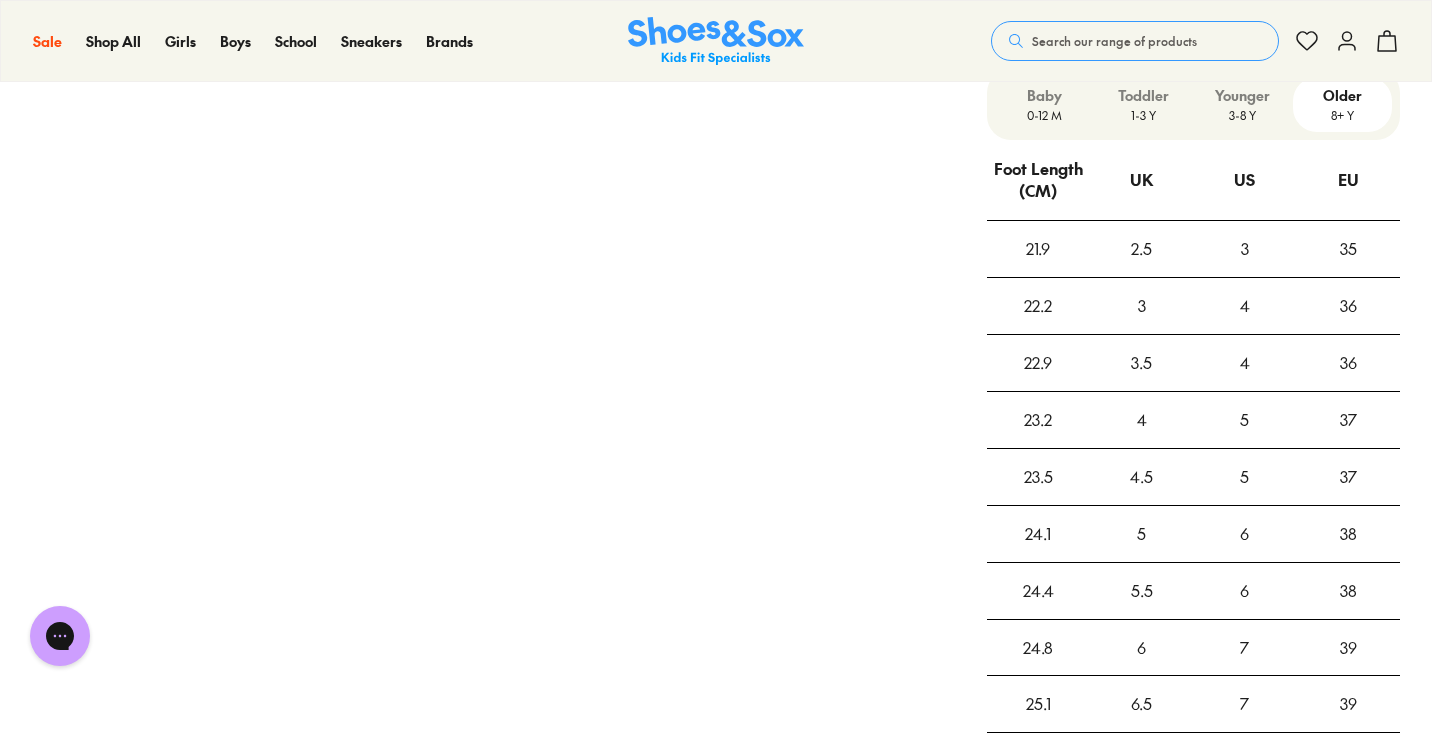 scroll, scrollTop: 1400, scrollLeft: 0, axis: vertical 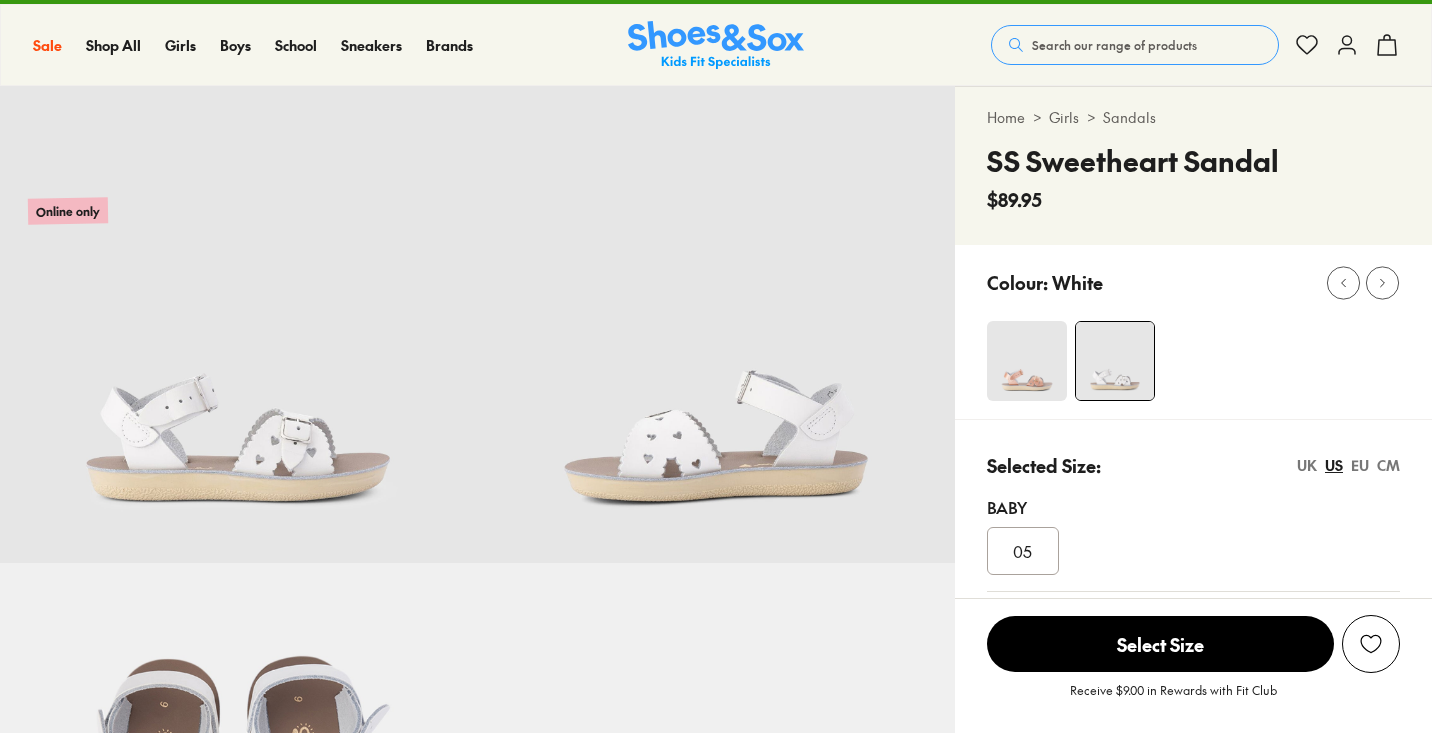 select on "*" 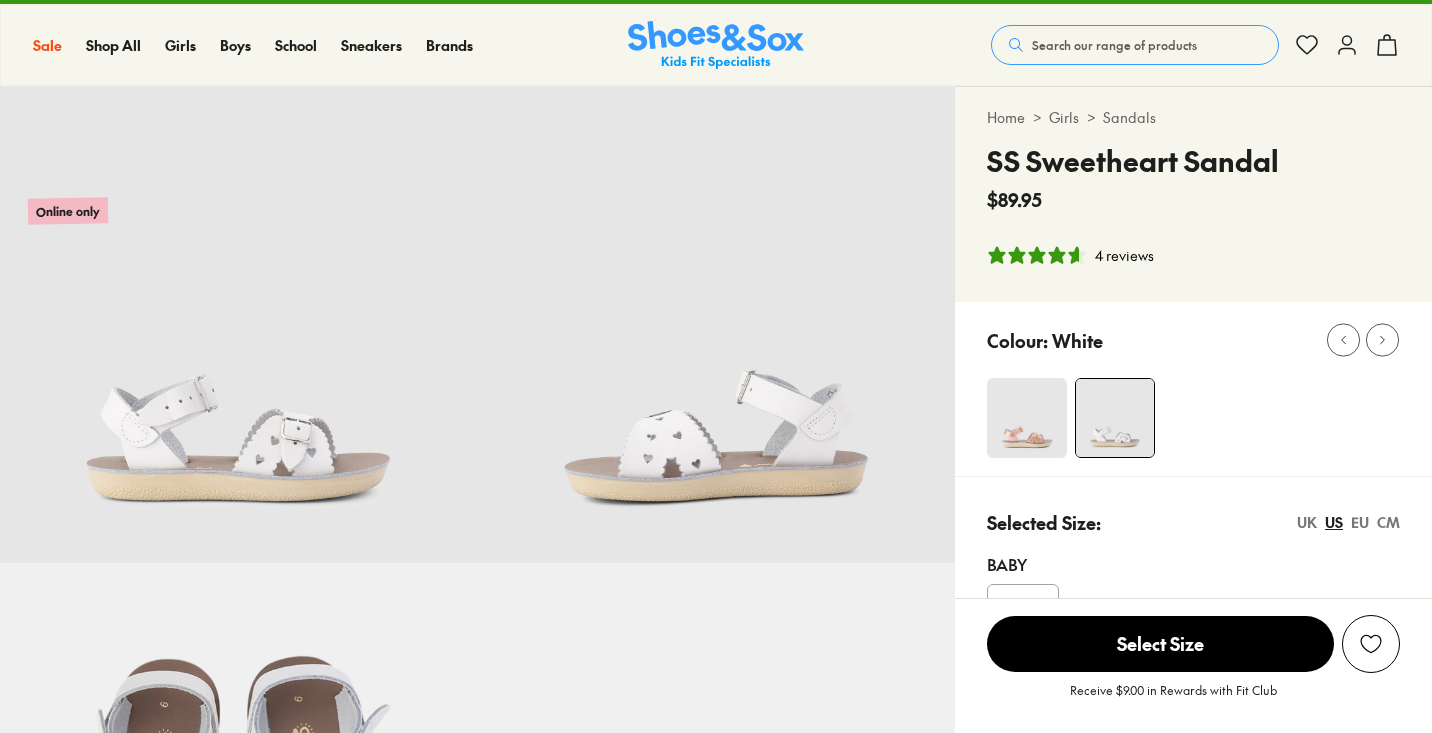 scroll, scrollTop: 0, scrollLeft: 0, axis: both 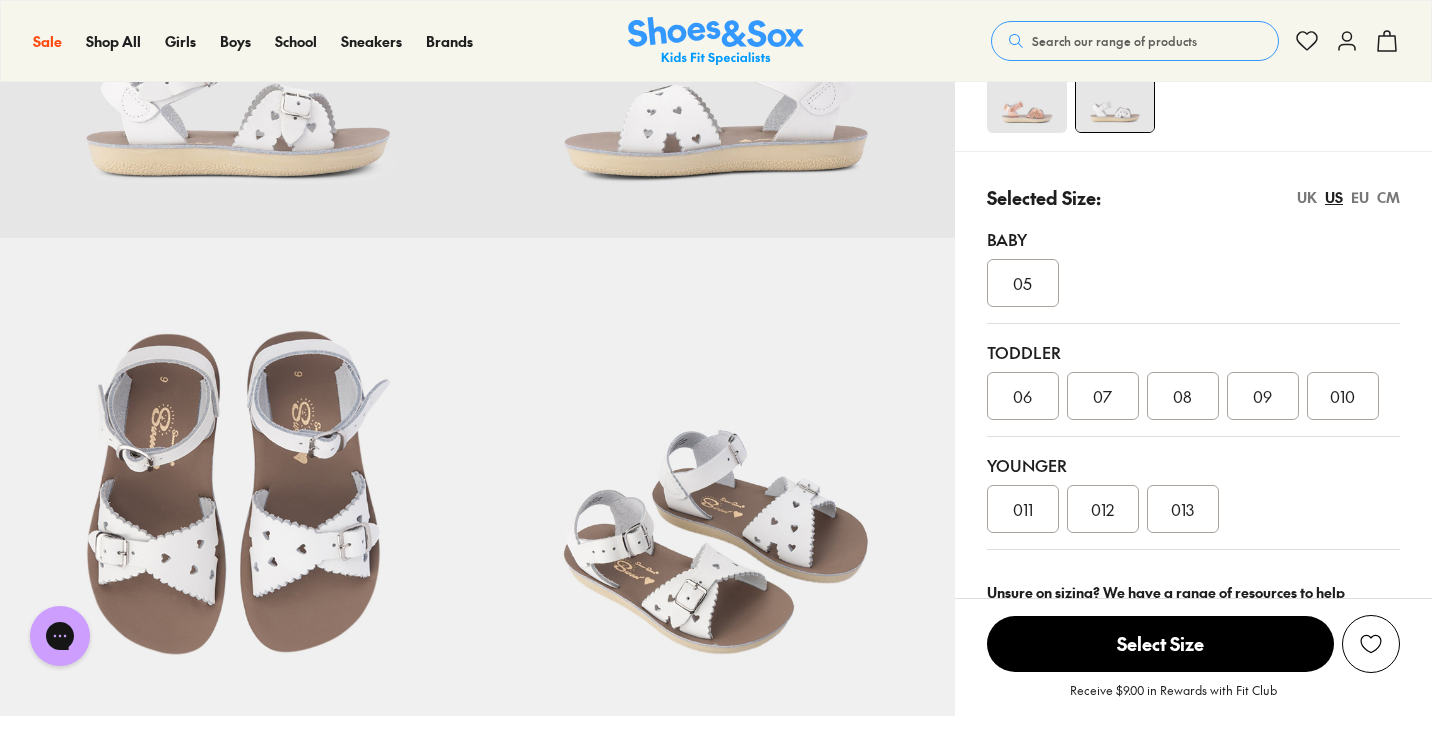 click on "013" at bounding box center [1182, 509] 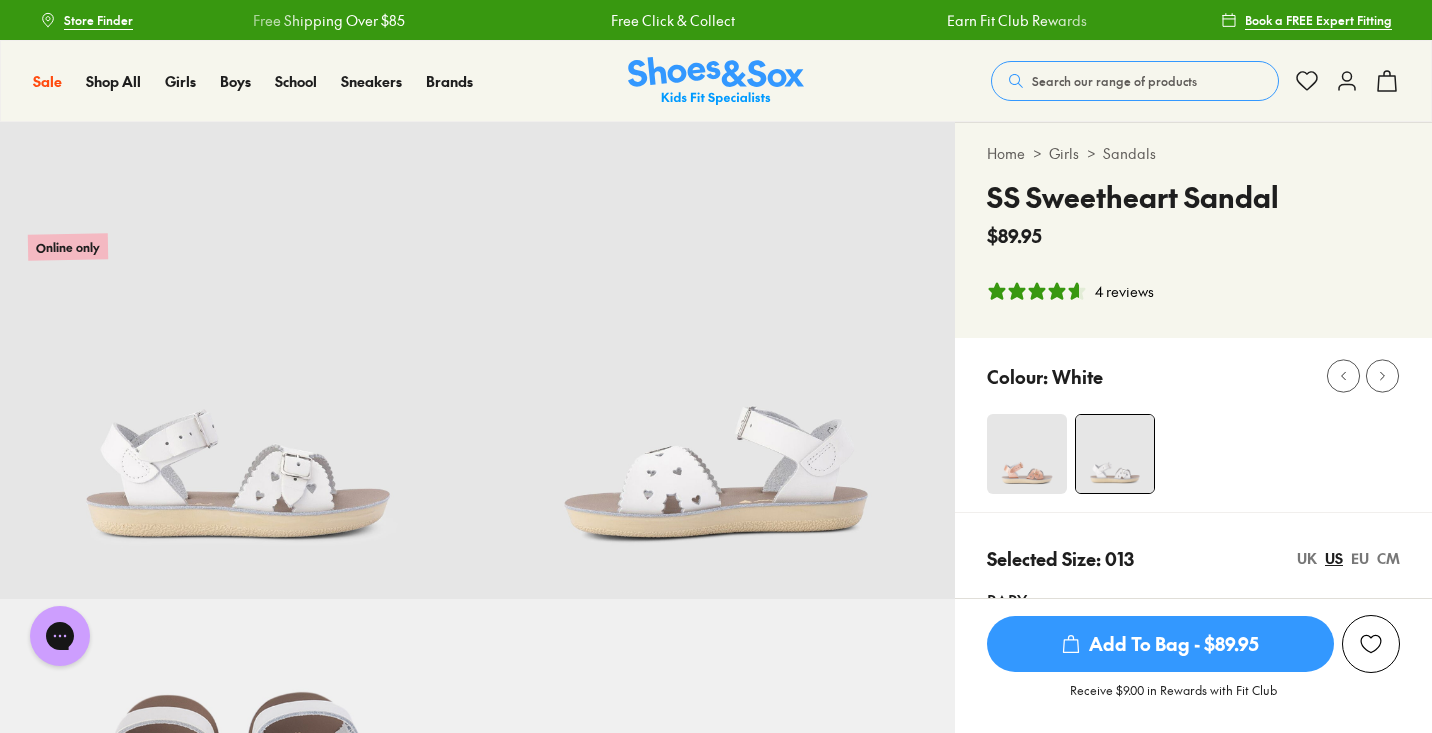 scroll, scrollTop: 0, scrollLeft: 0, axis: both 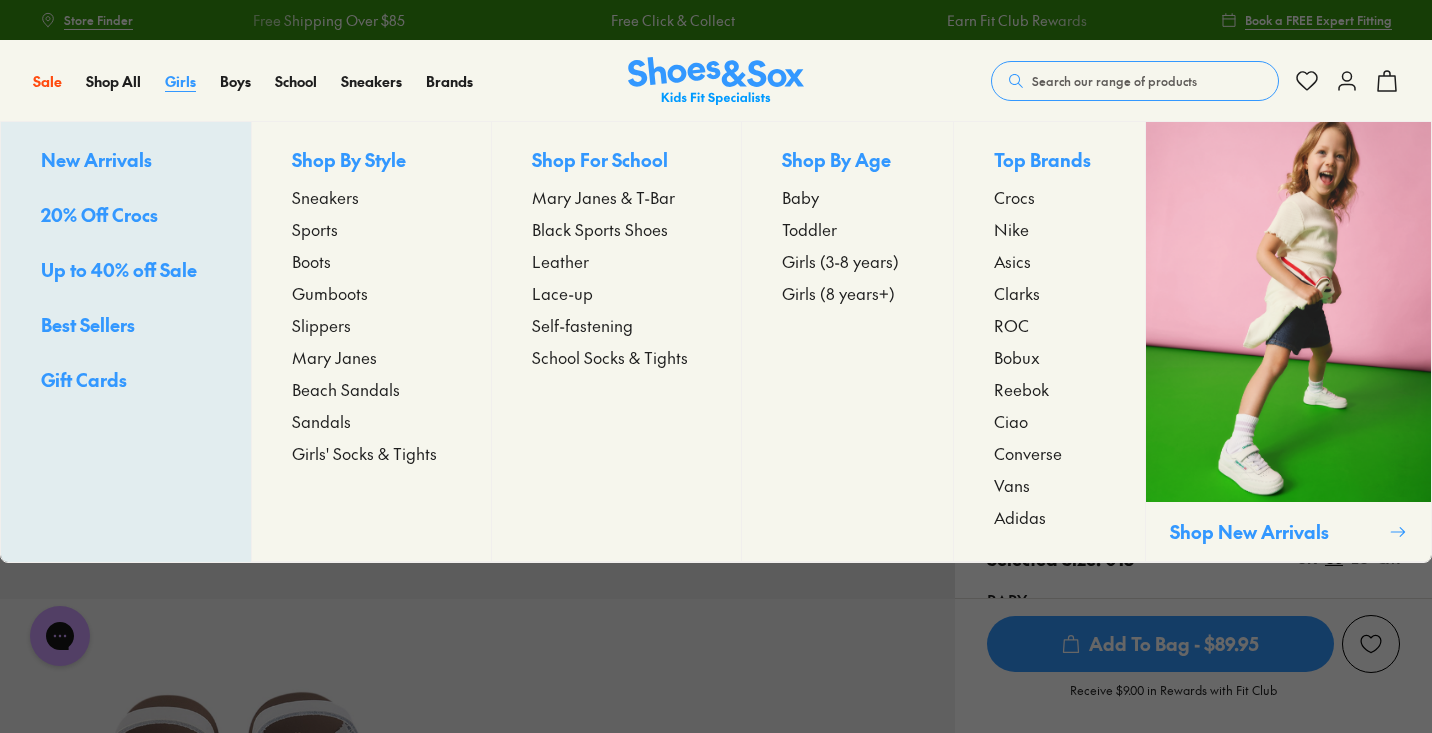 click on "Girls" 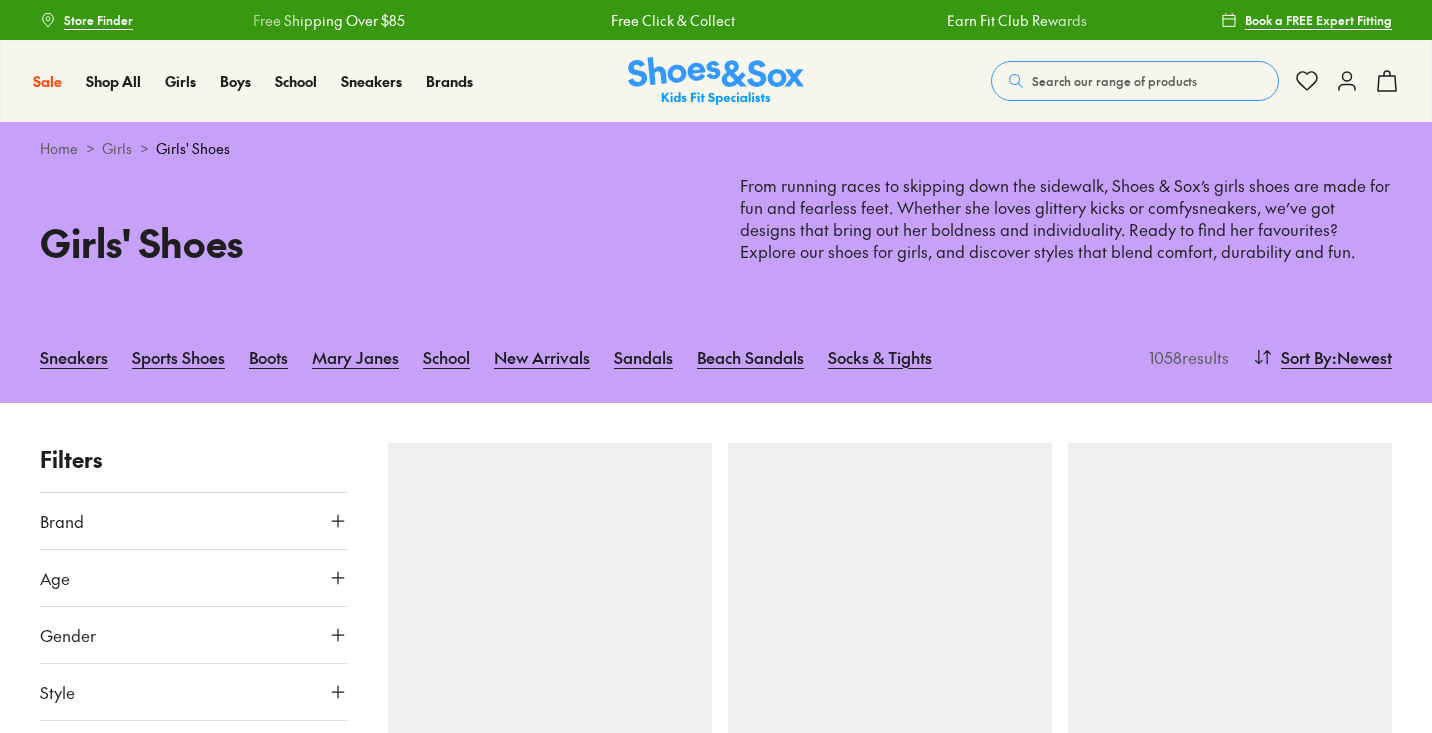 scroll, scrollTop: 0, scrollLeft: 0, axis: both 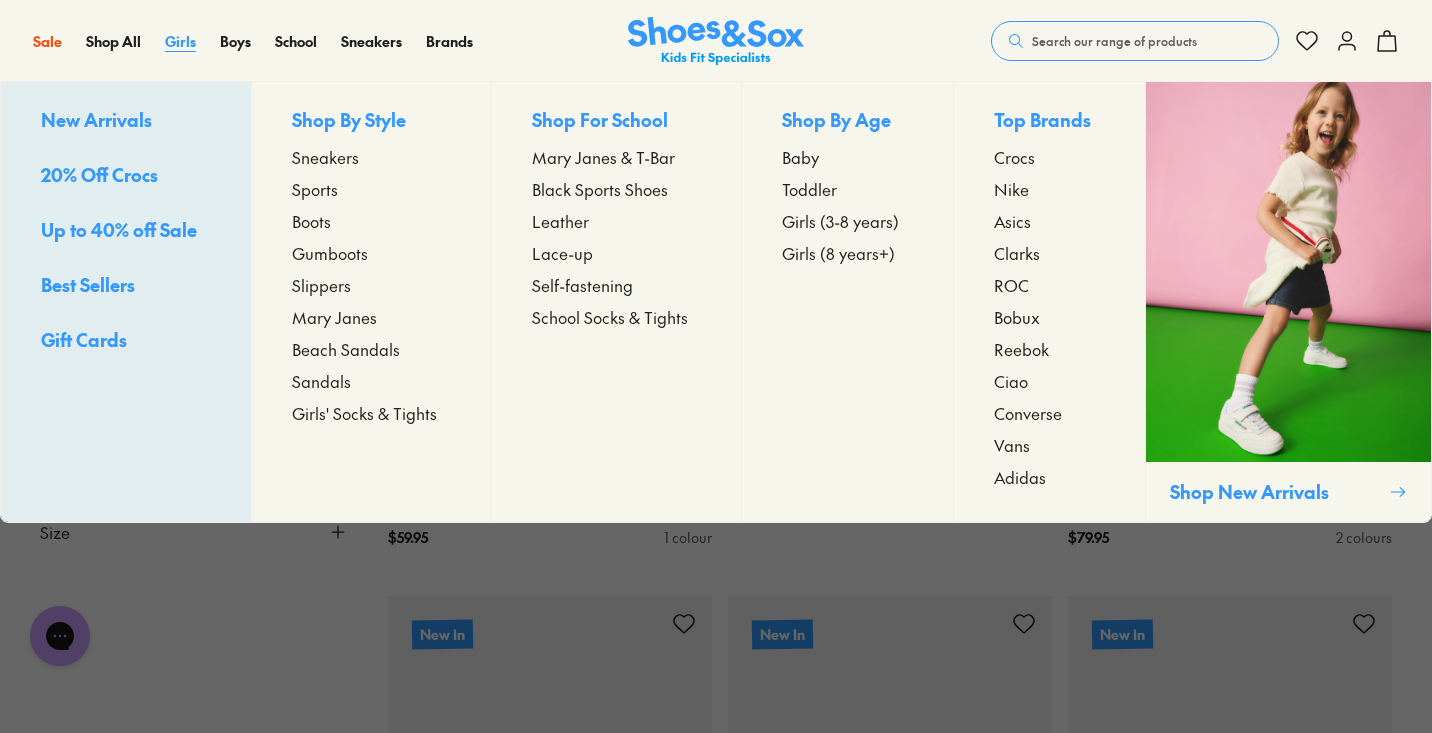 click on "Girls" at bounding box center [180, 41] 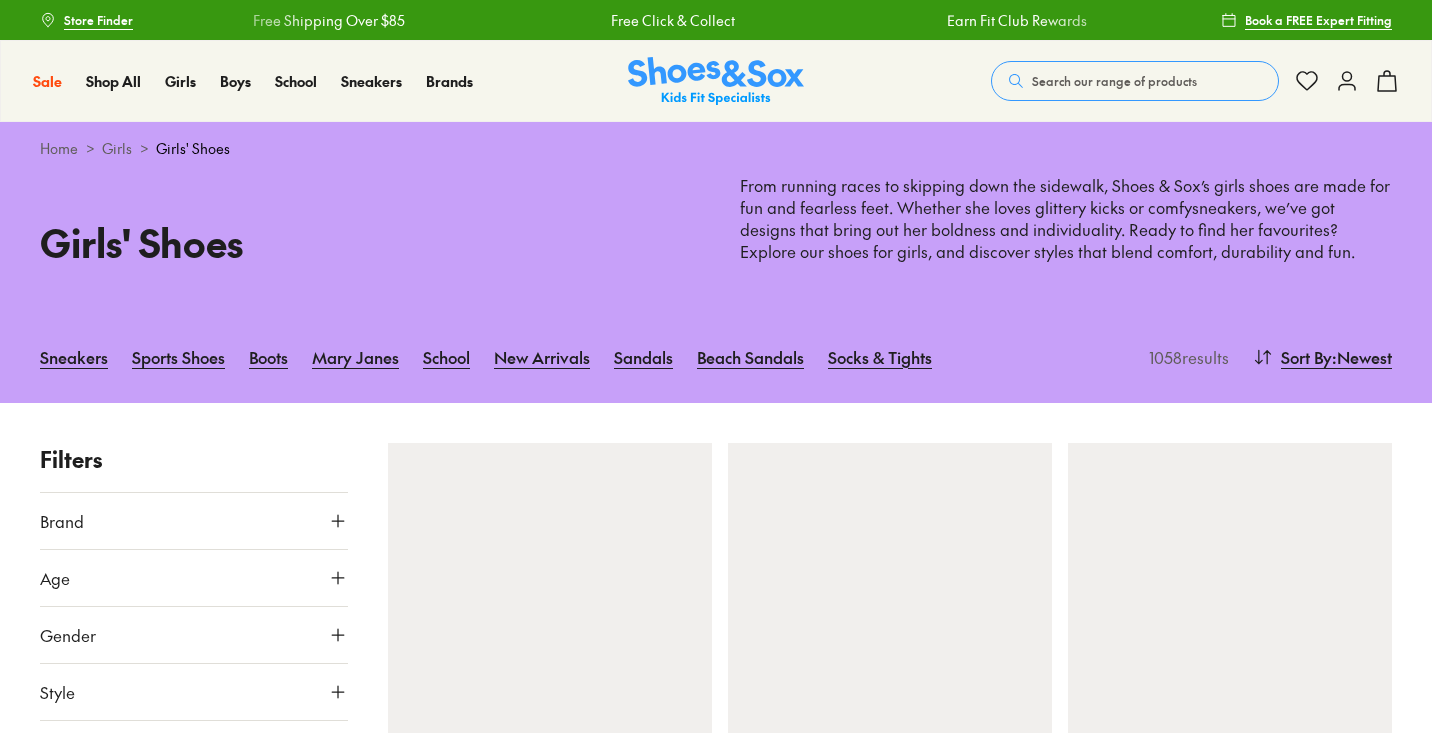 scroll, scrollTop: 0, scrollLeft: 0, axis: both 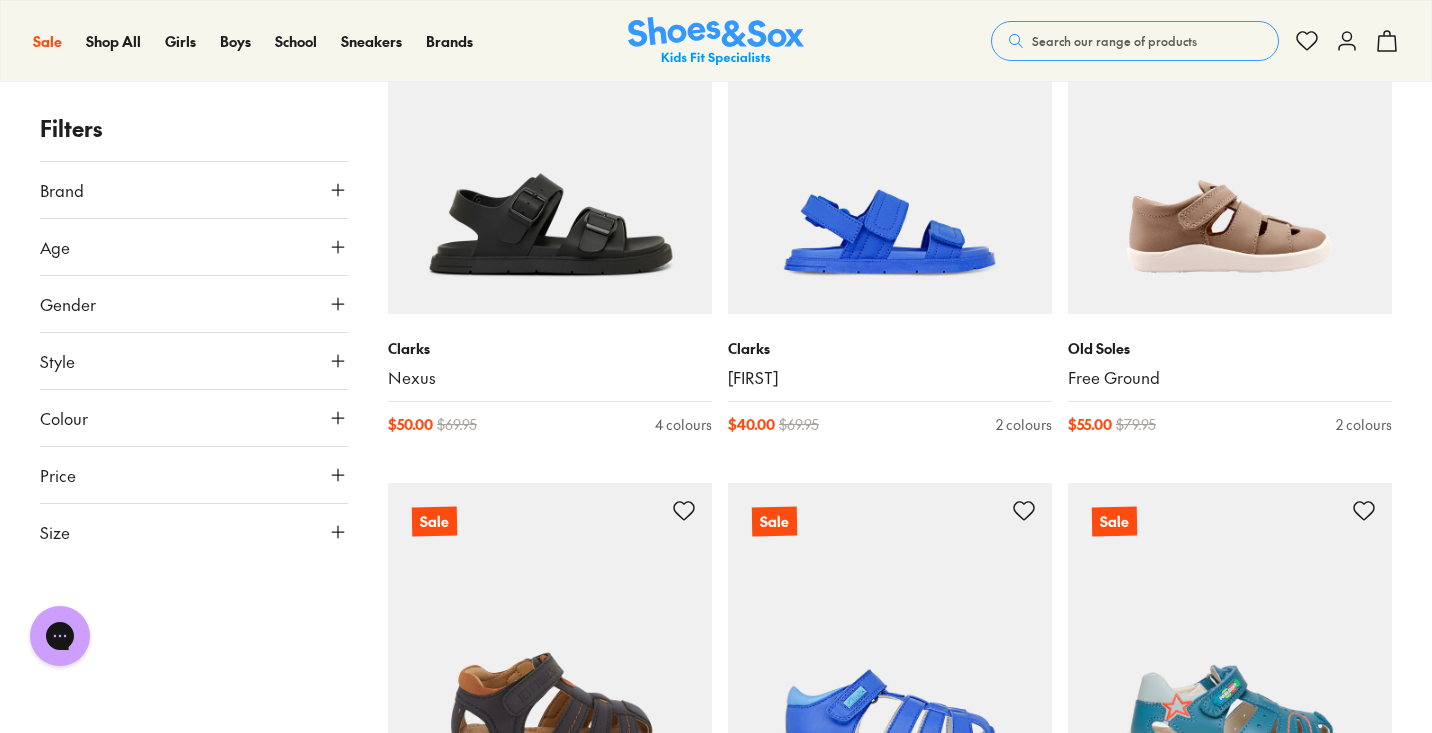 type on "***" 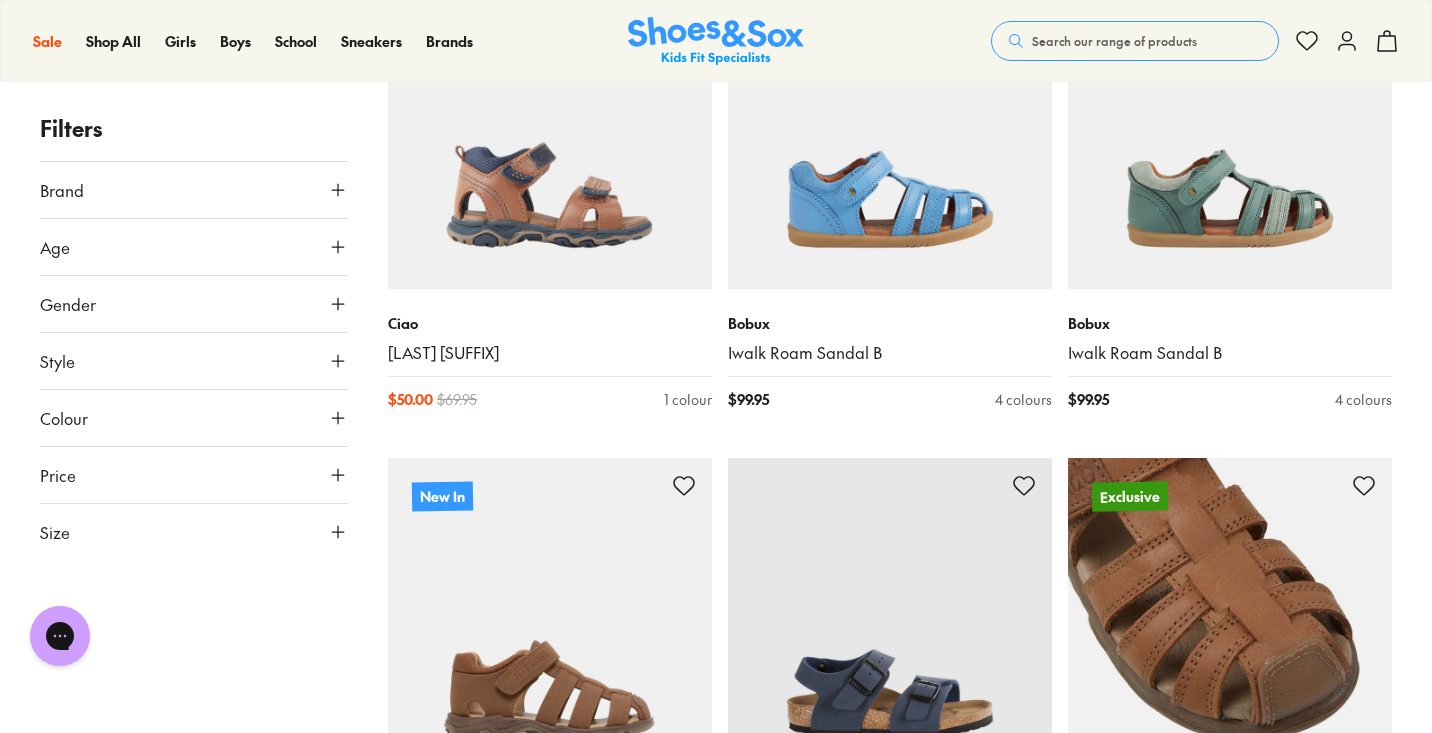 scroll, scrollTop: 8358, scrollLeft: 0, axis: vertical 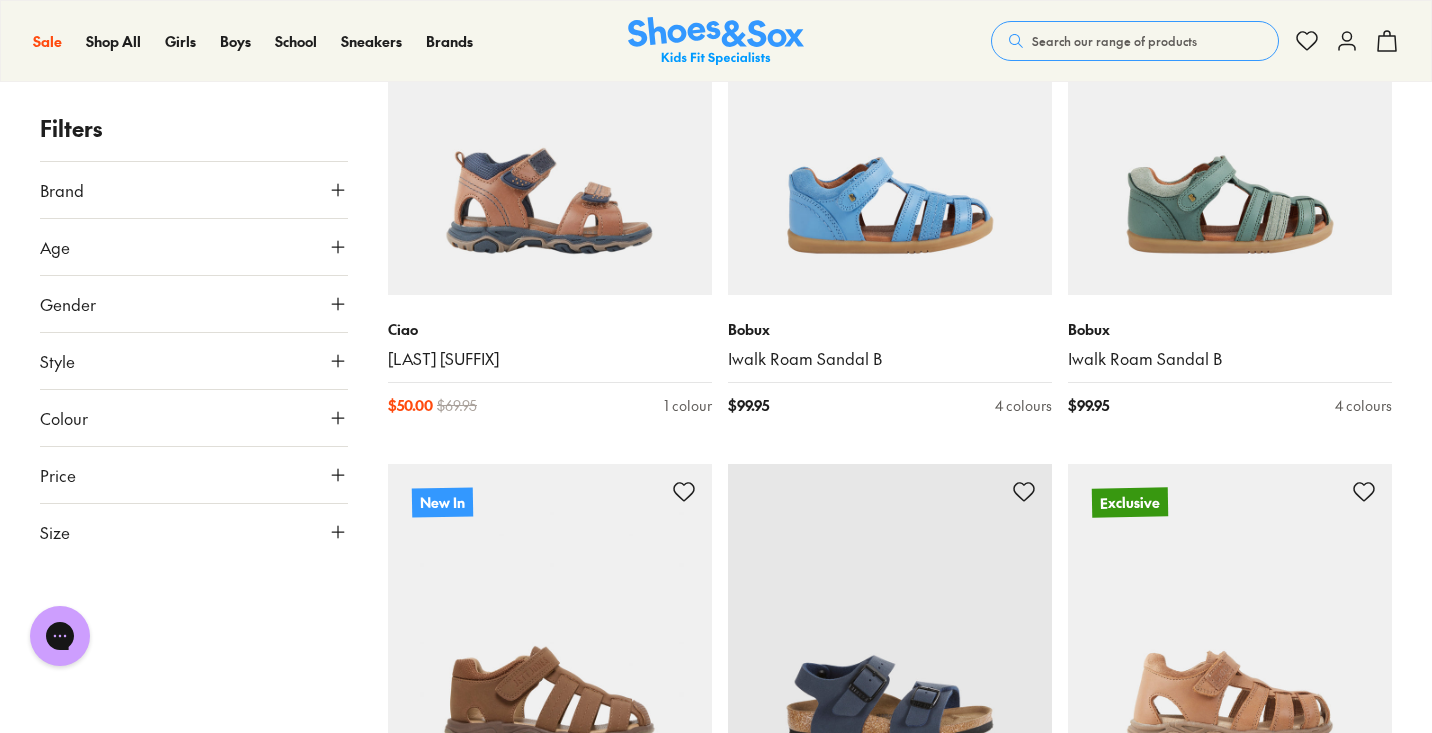 click at bounding box center [890, 626] 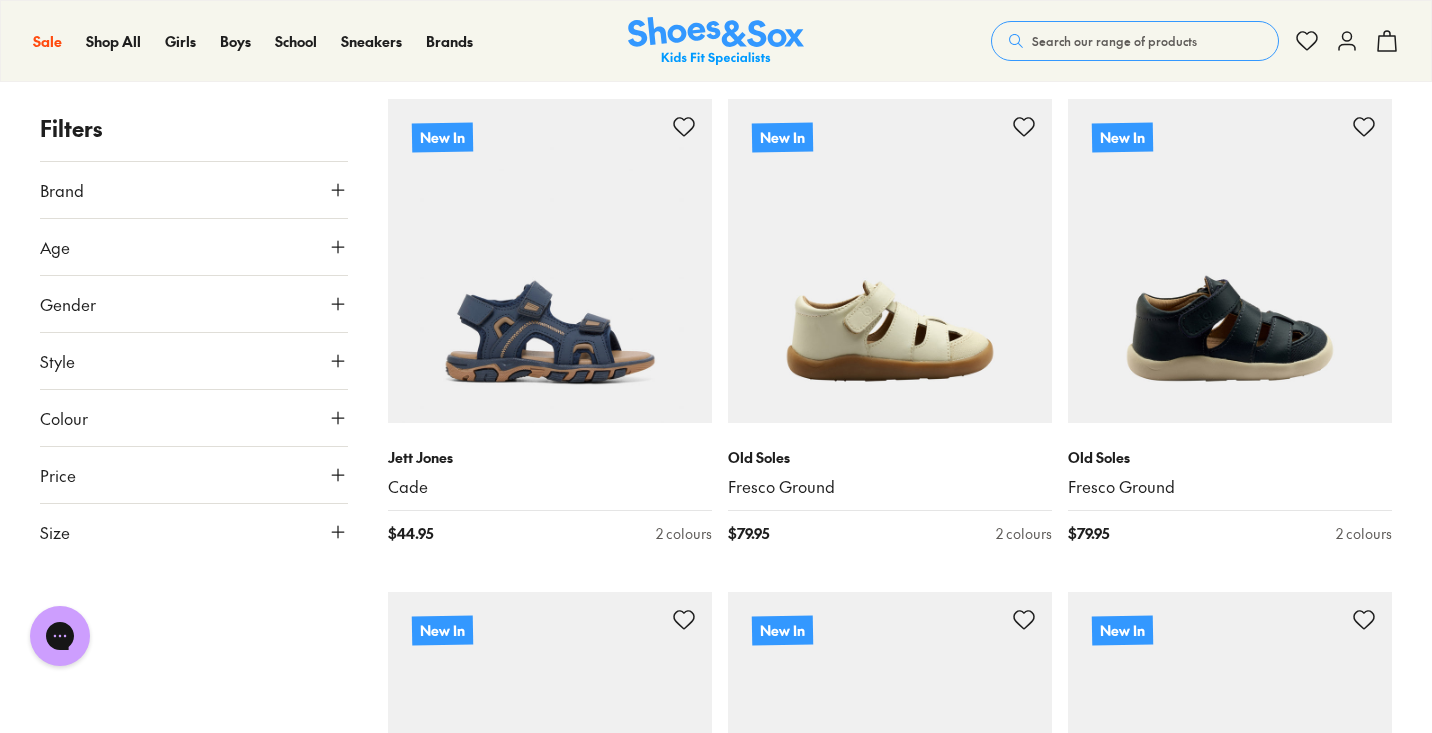 scroll, scrollTop: 10200, scrollLeft: 0, axis: vertical 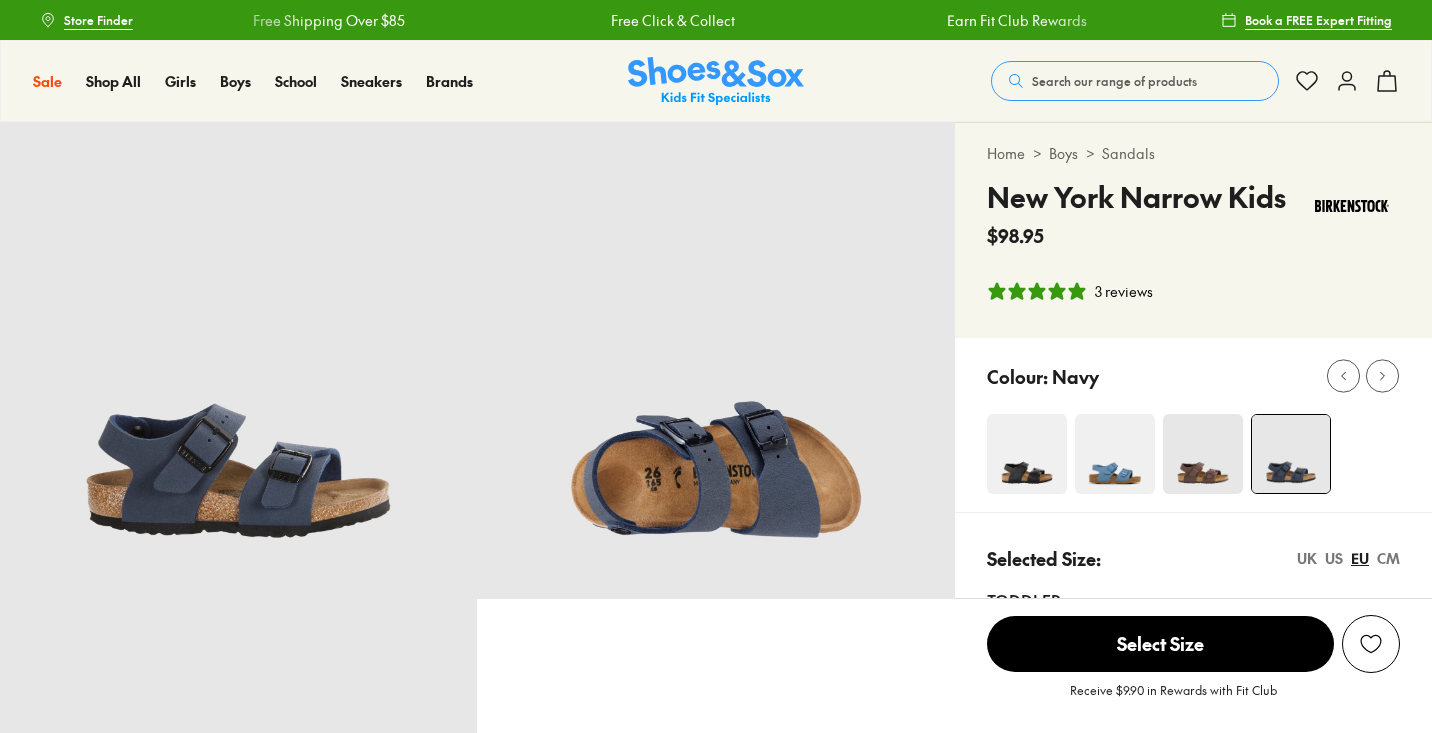 select on "*" 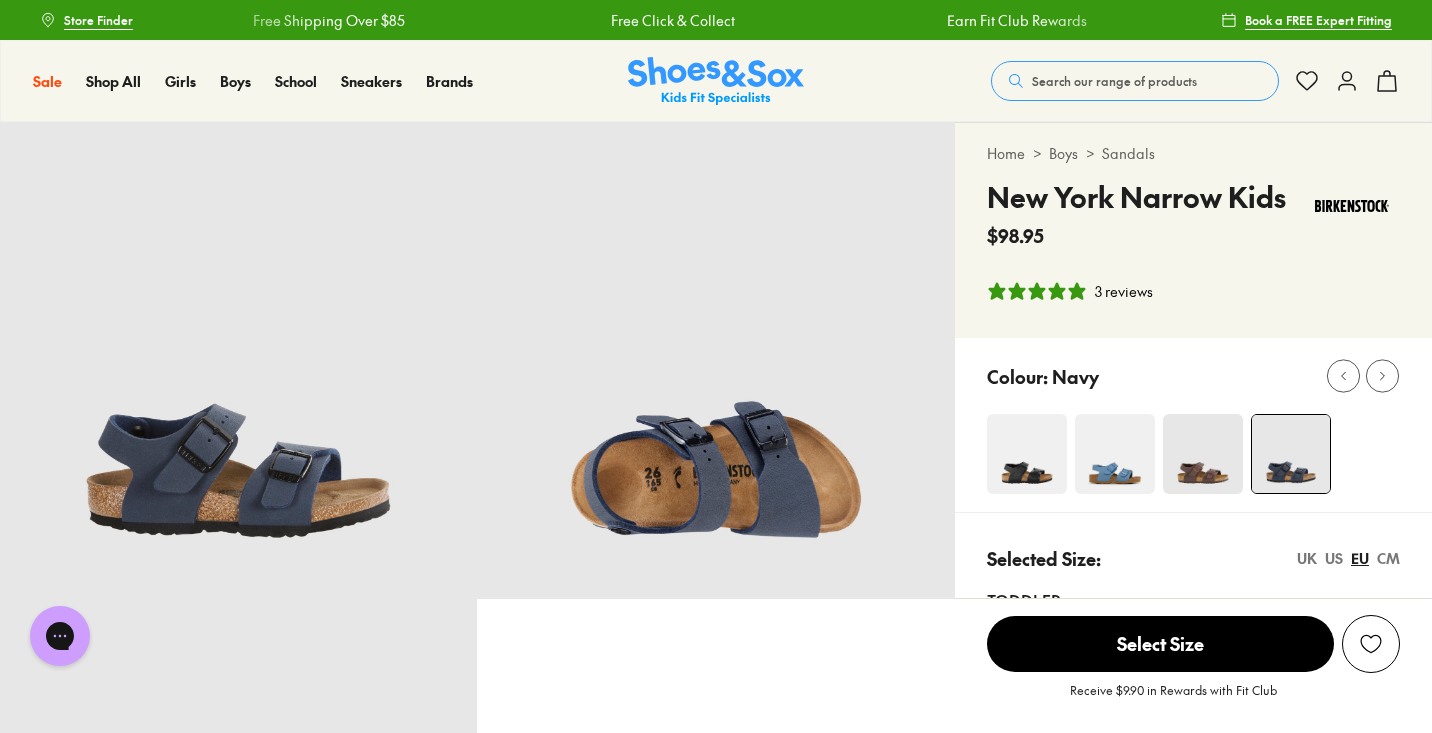scroll, scrollTop: 0, scrollLeft: 0, axis: both 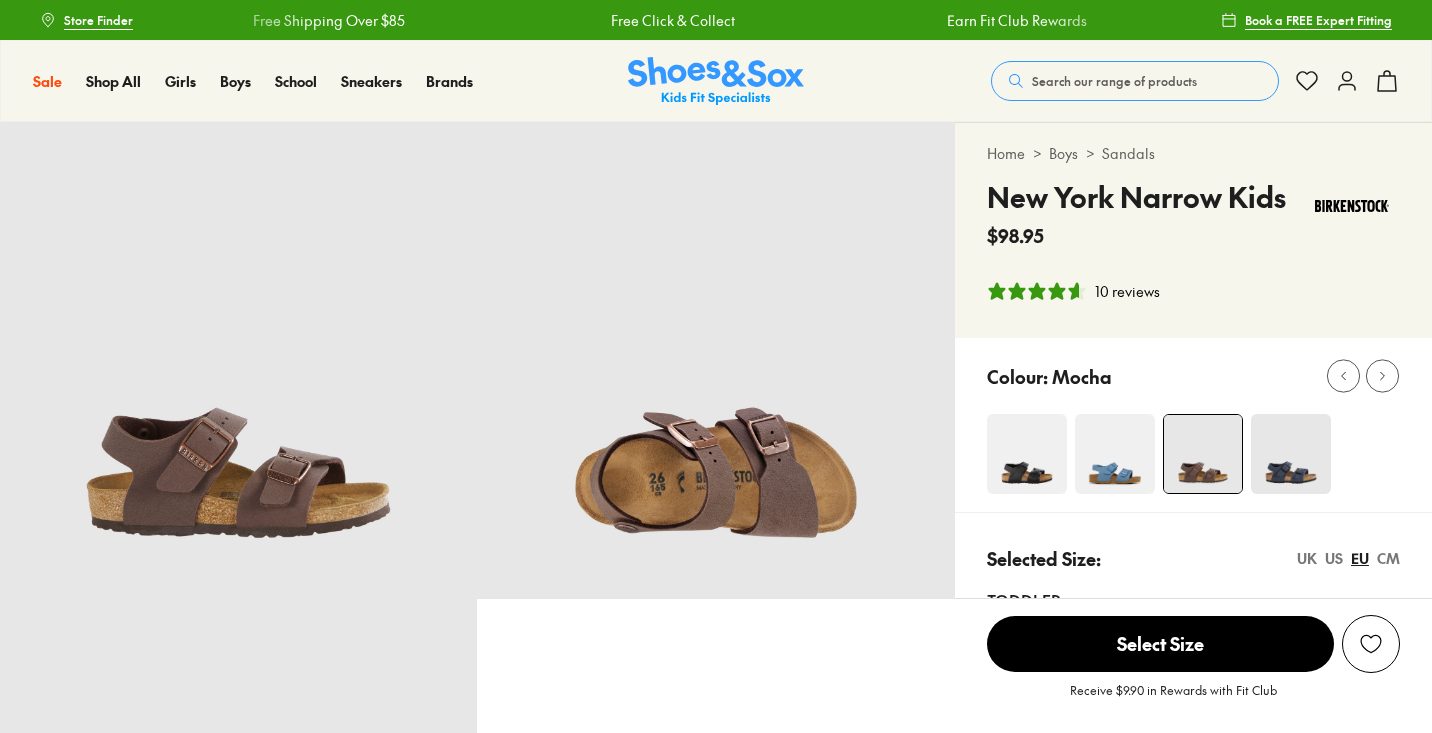 select on "*" 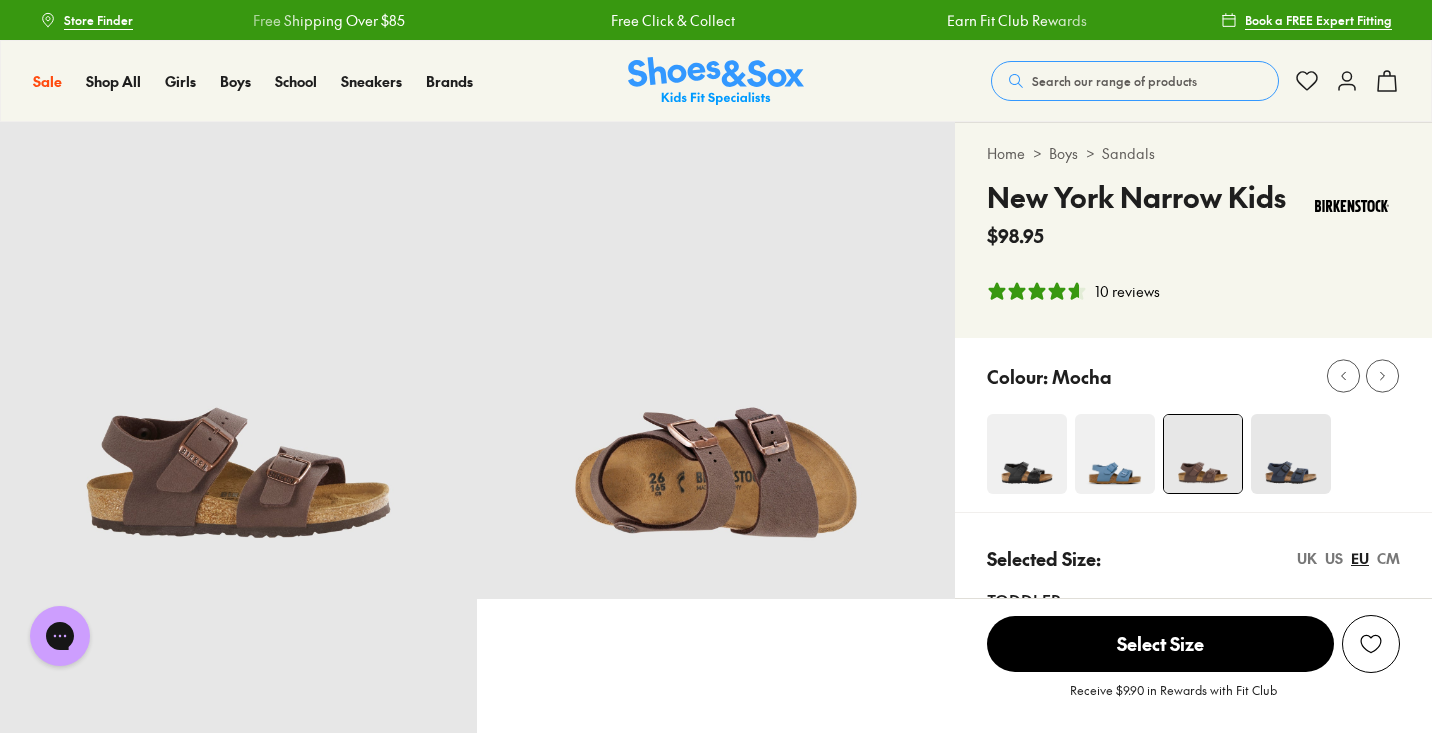 scroll, scrollTop: 0, scrollLeft: 0, axis: both 